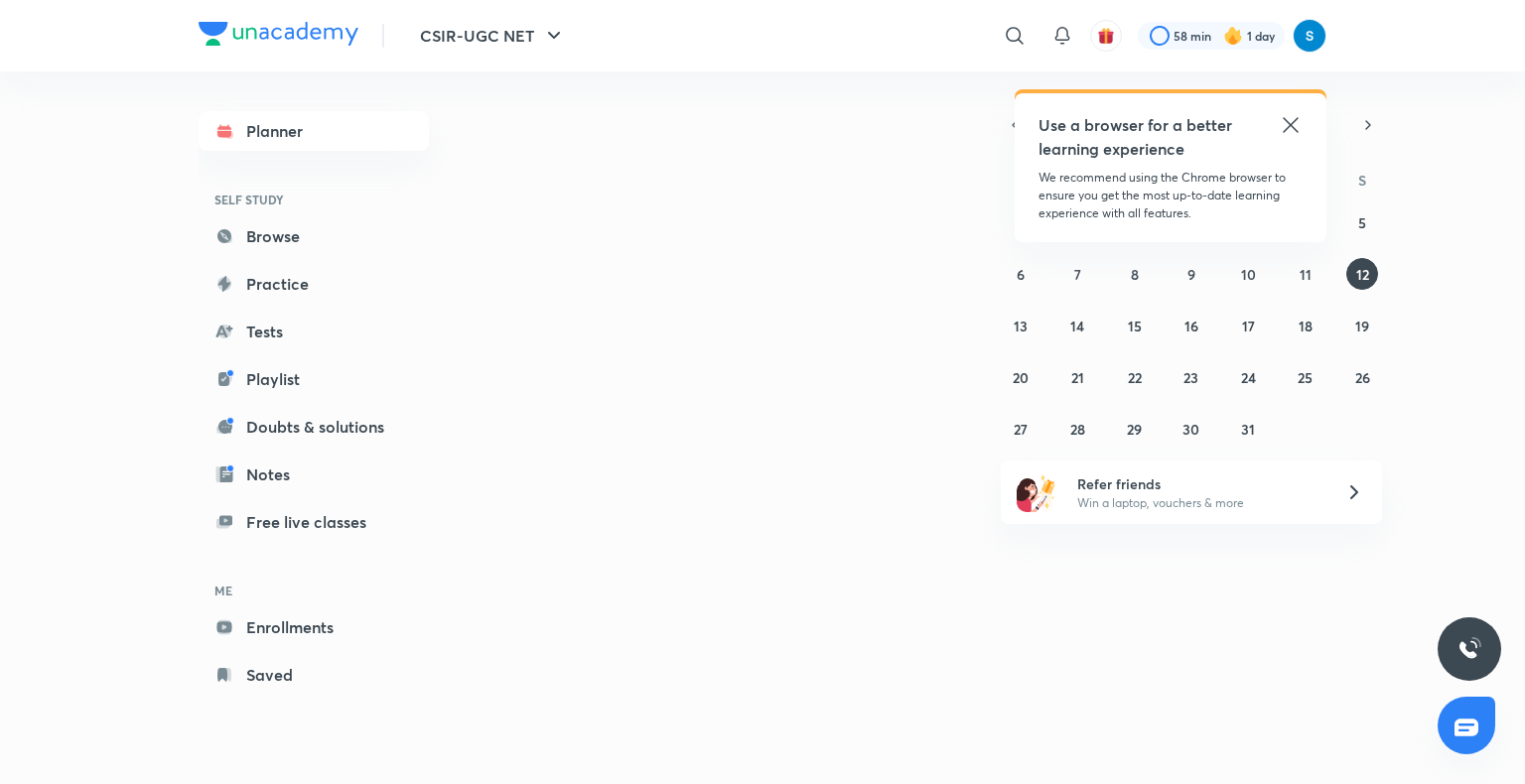 scroll, scrollTop: 0, scrollLeft: 0, axis: both 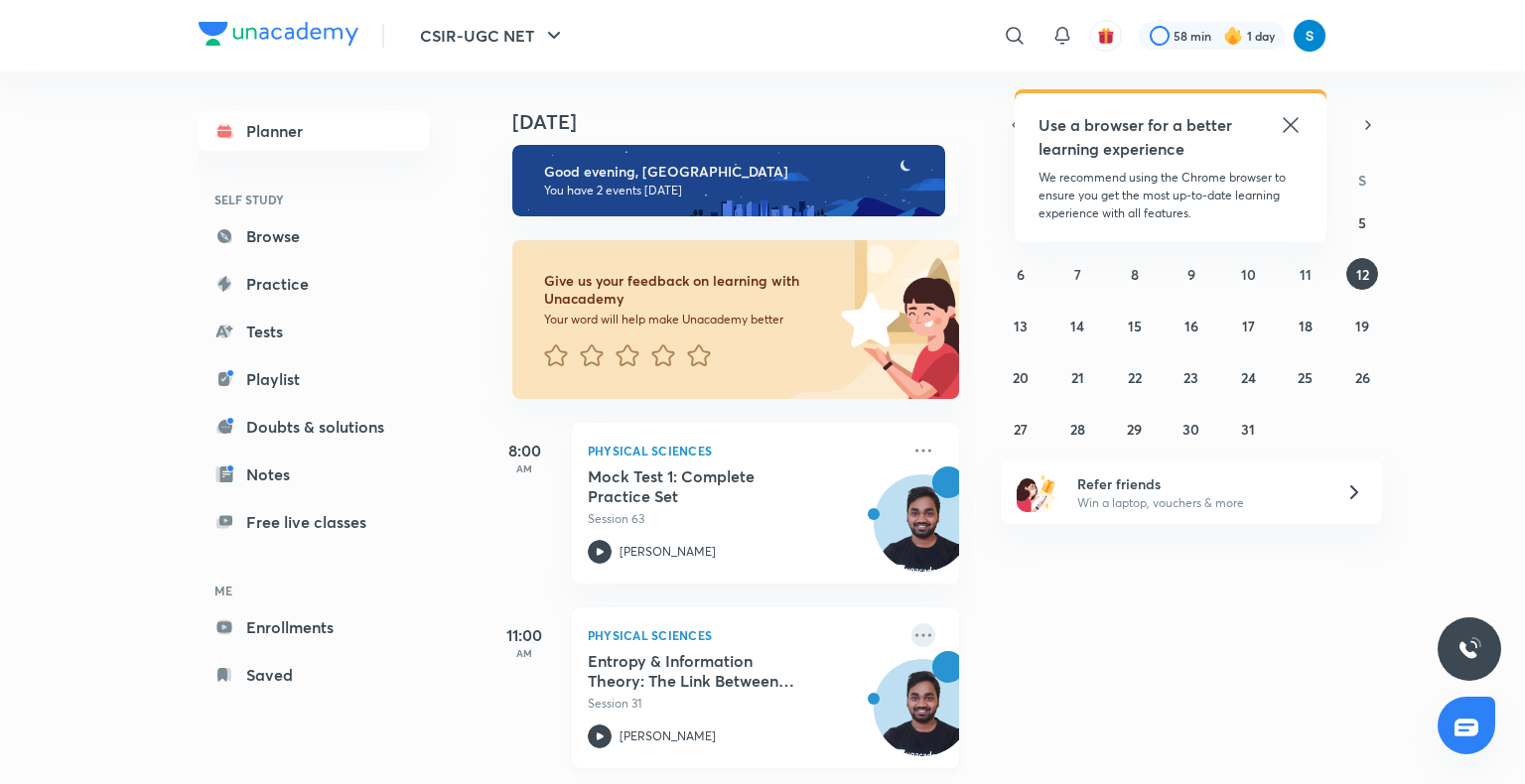 click 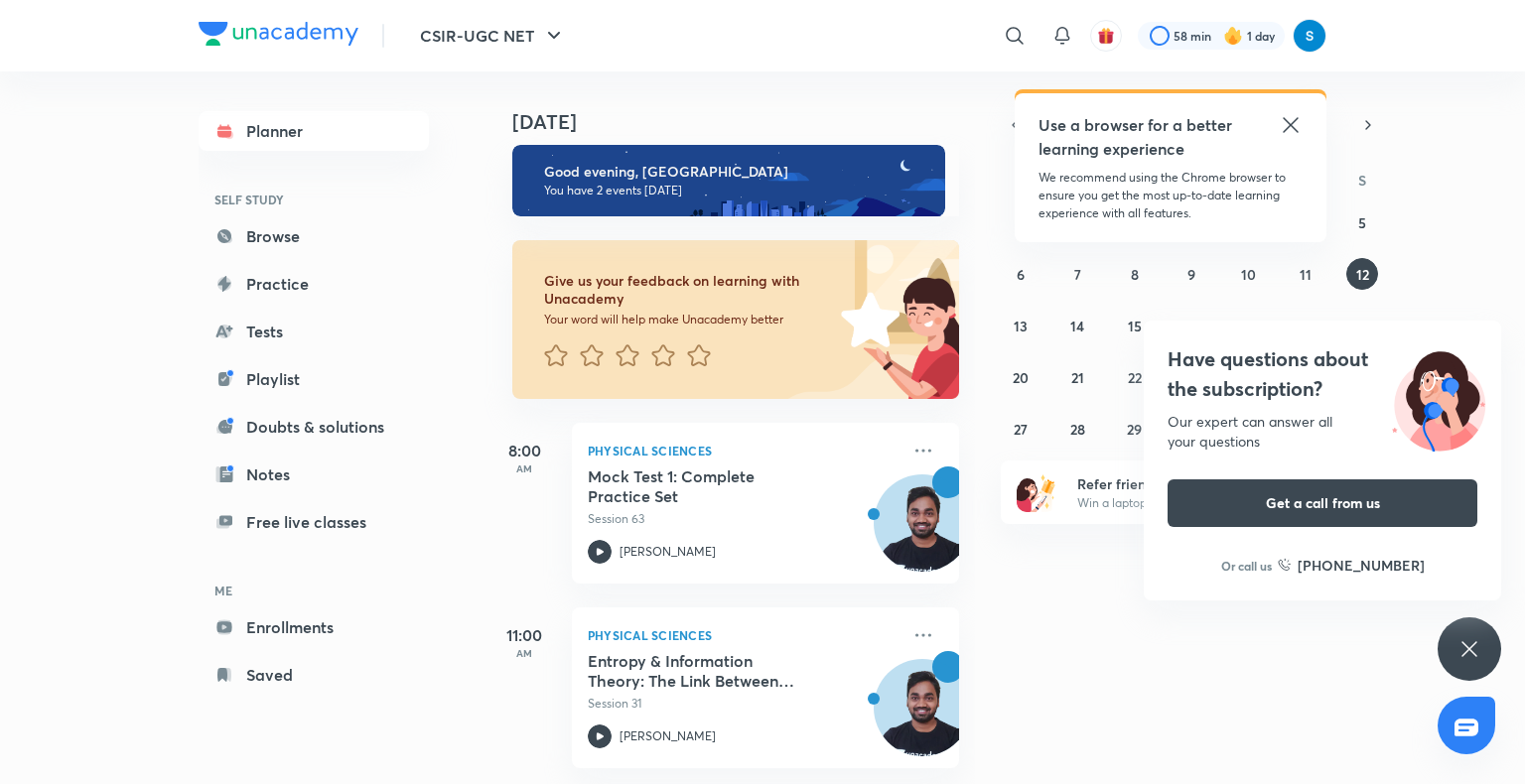 click on "Your word will help make Unacademy better" at bounding box center (689, 320) 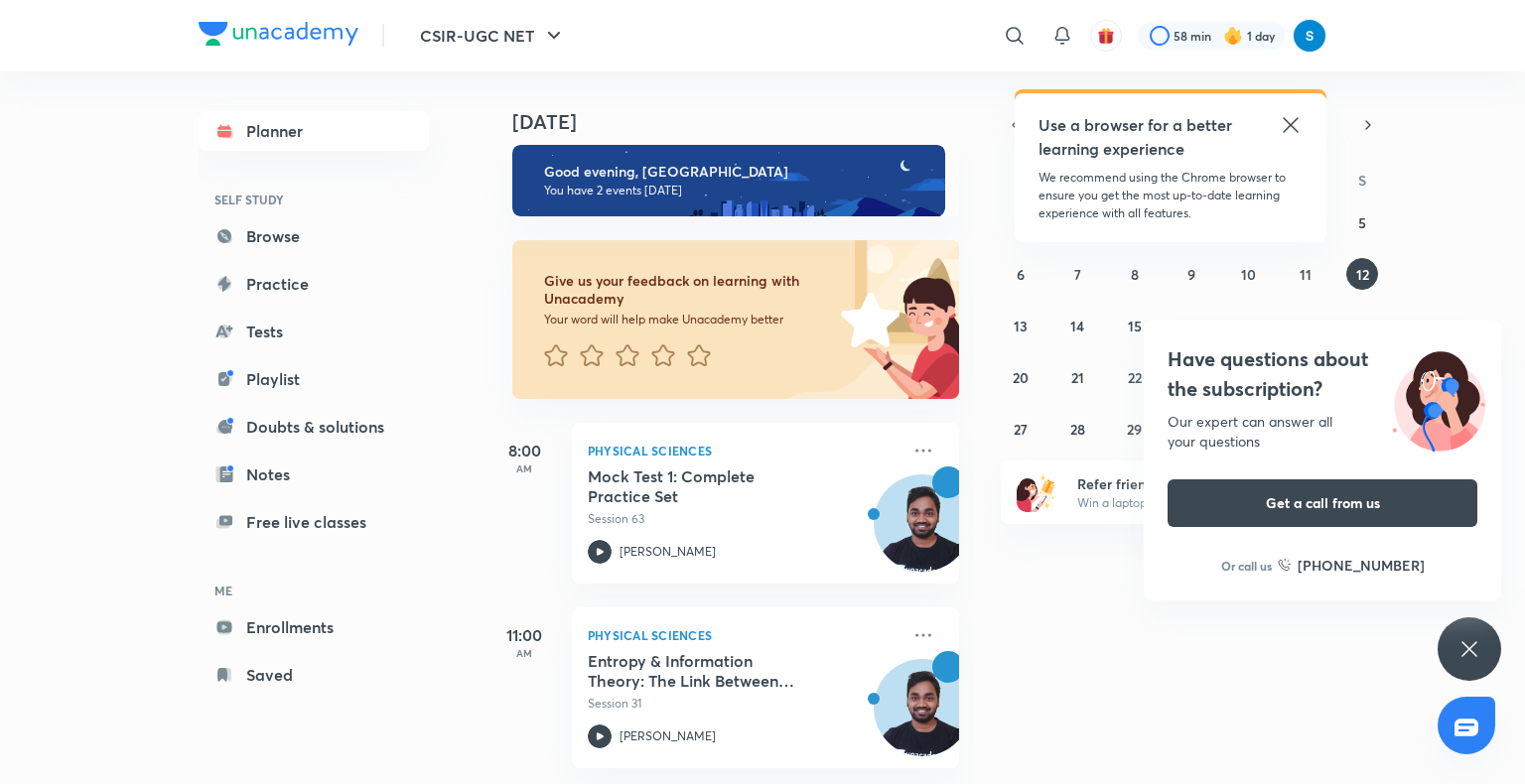 click 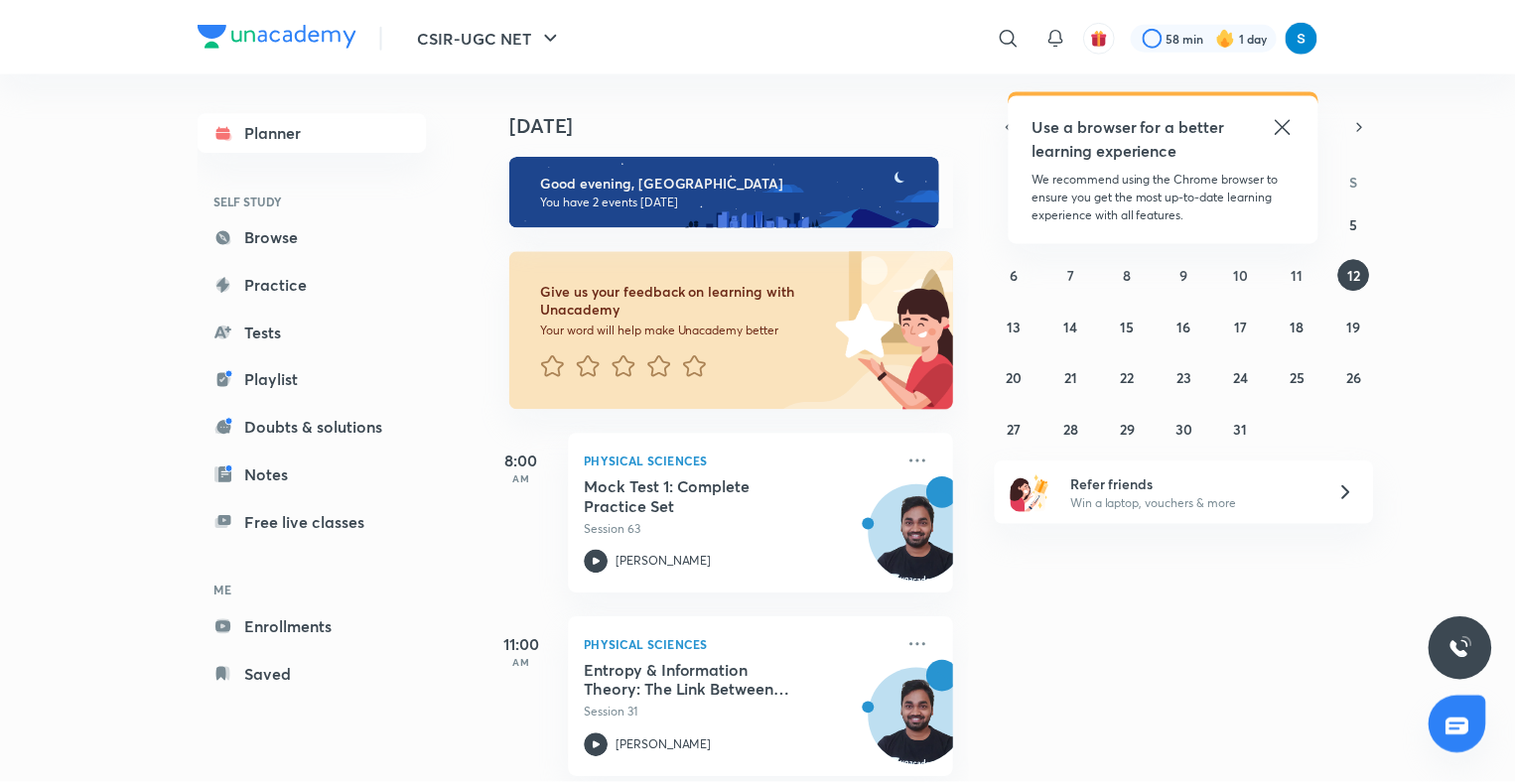 scroll, scrollTop: 24, scrollLeft: 0, axis: vertical 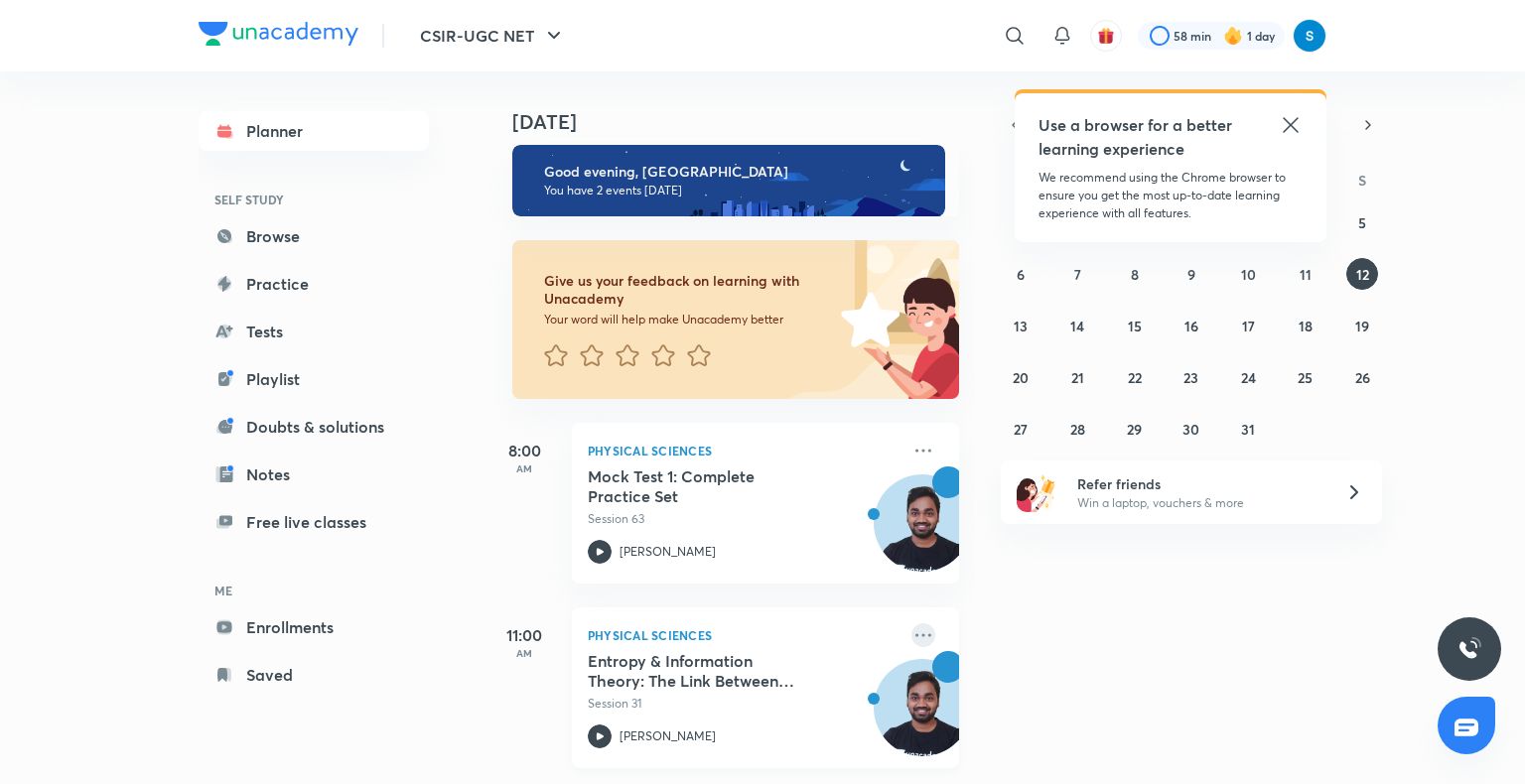 click 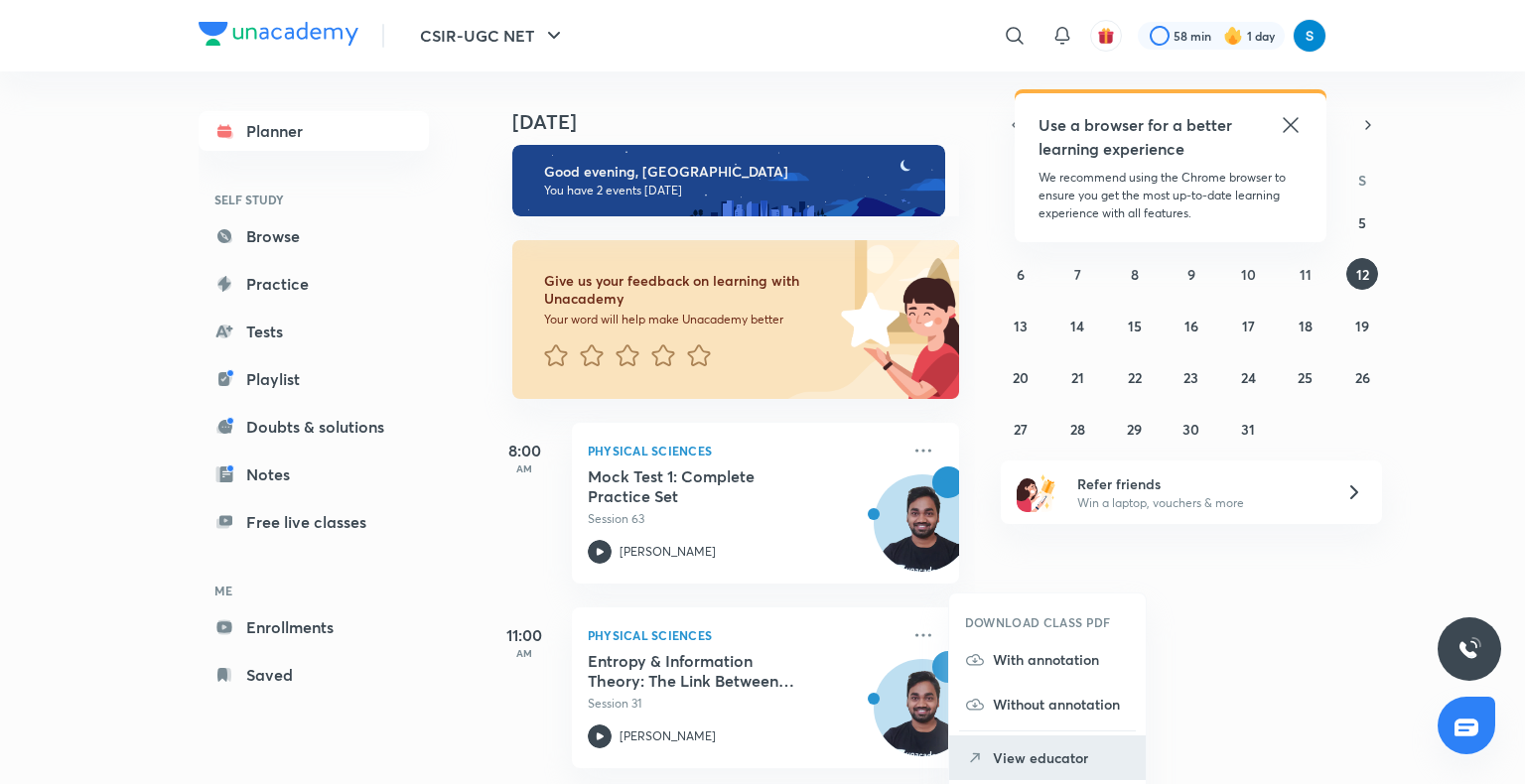 click on "View educator" at bounding box center (1047, 757) 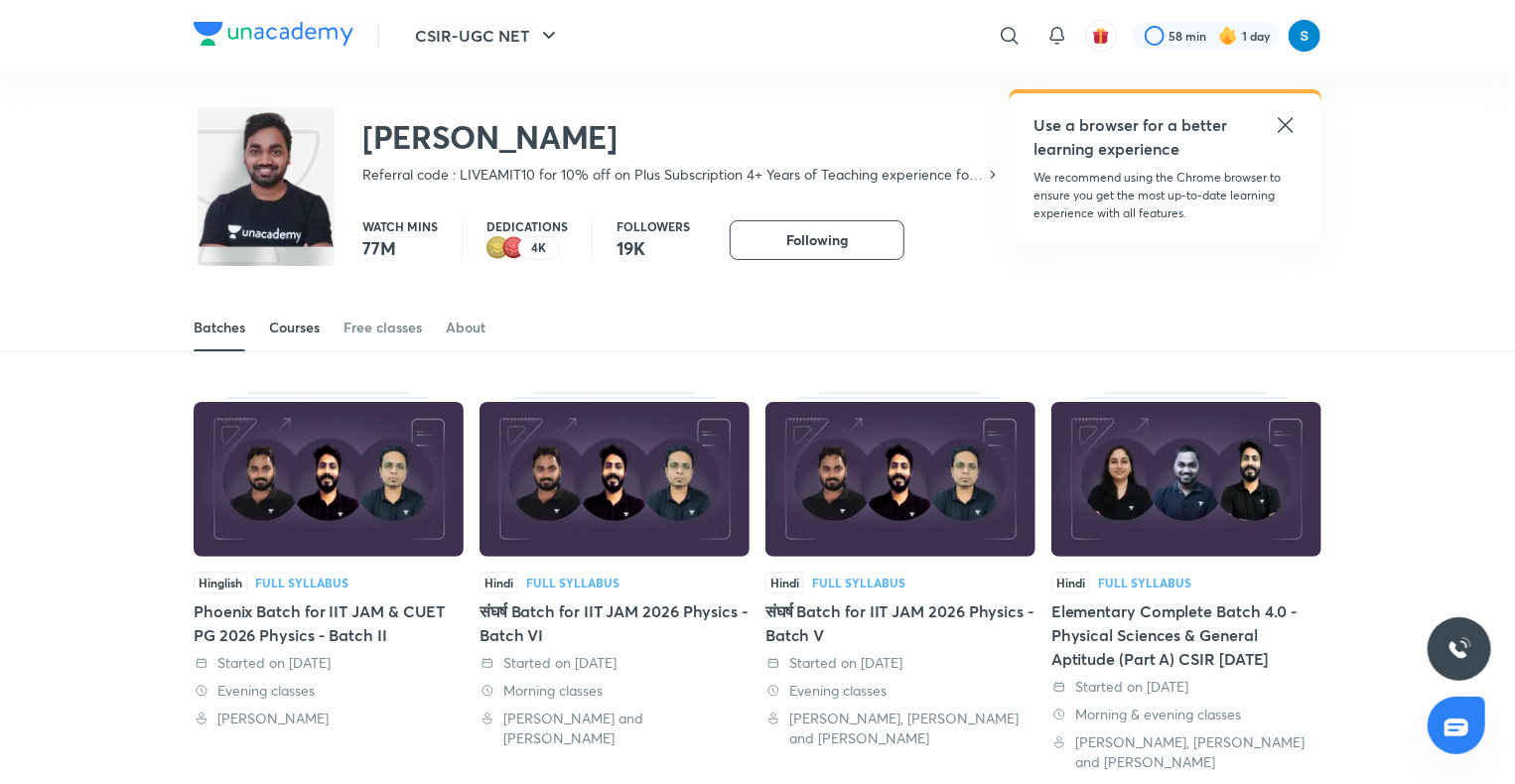 click on "Courses" at bounding box center [294, 327] 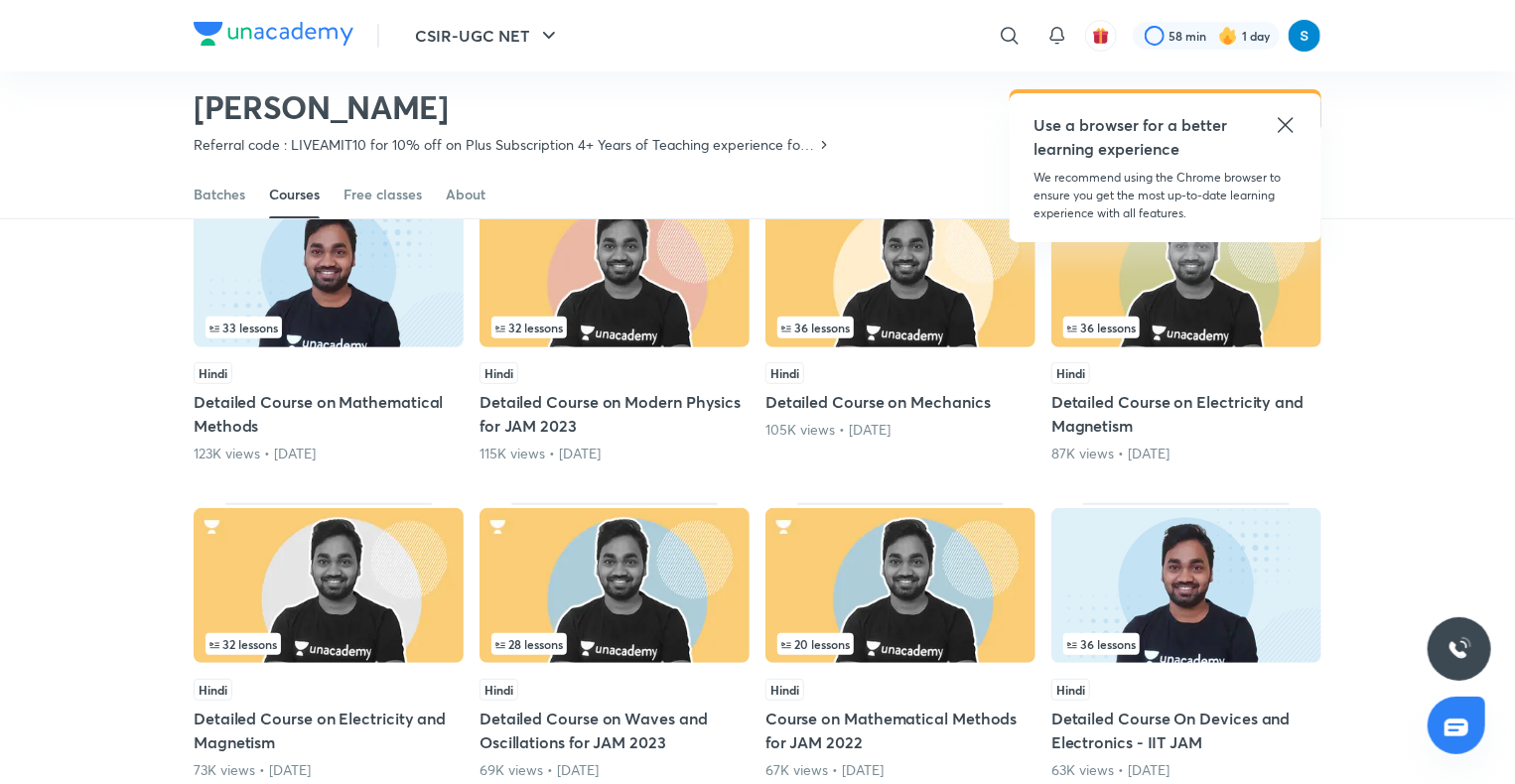 scroll, scrollTop: 212, scrollLeft: 0, axis: vertical 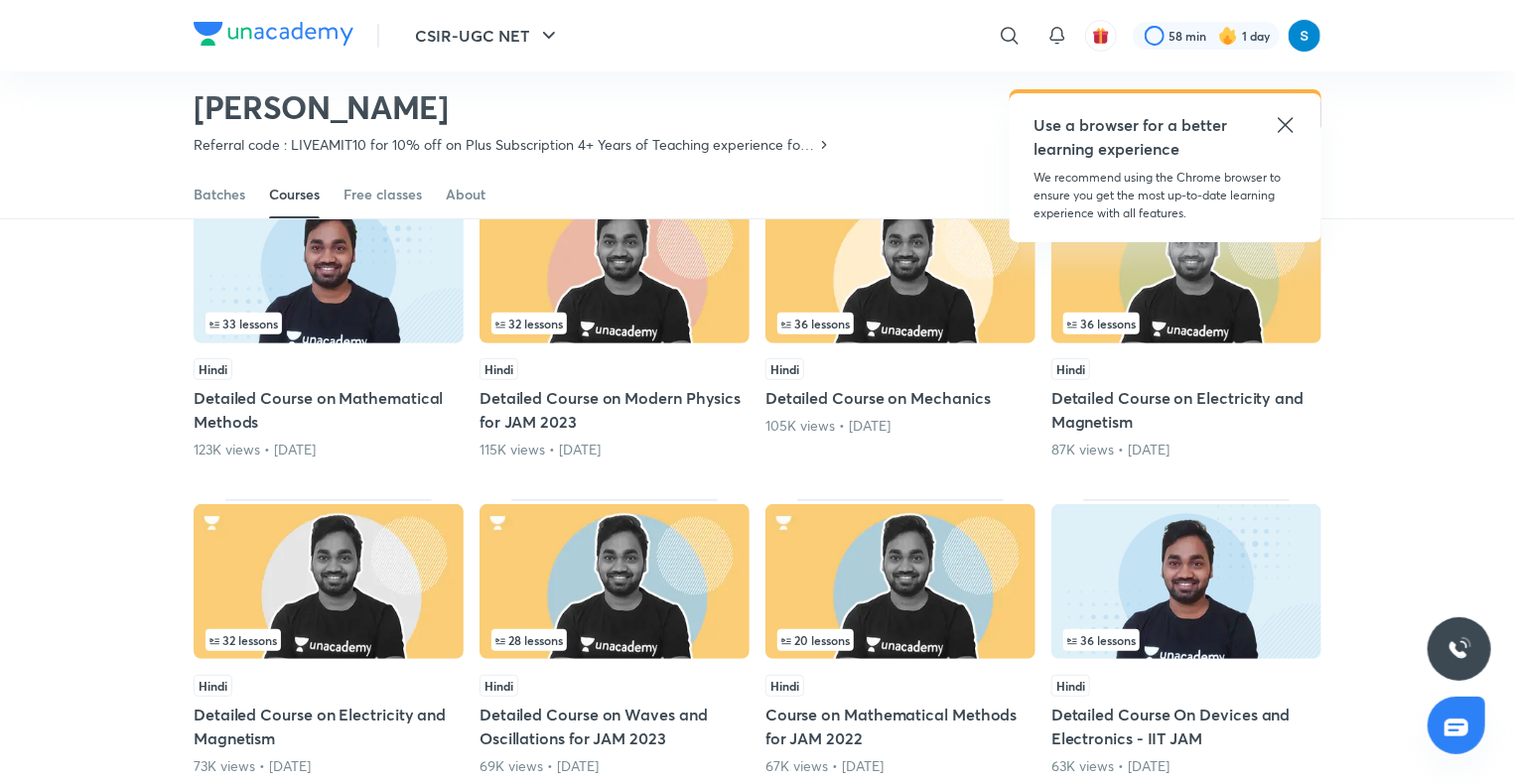 click at bounding box center [329, 582] 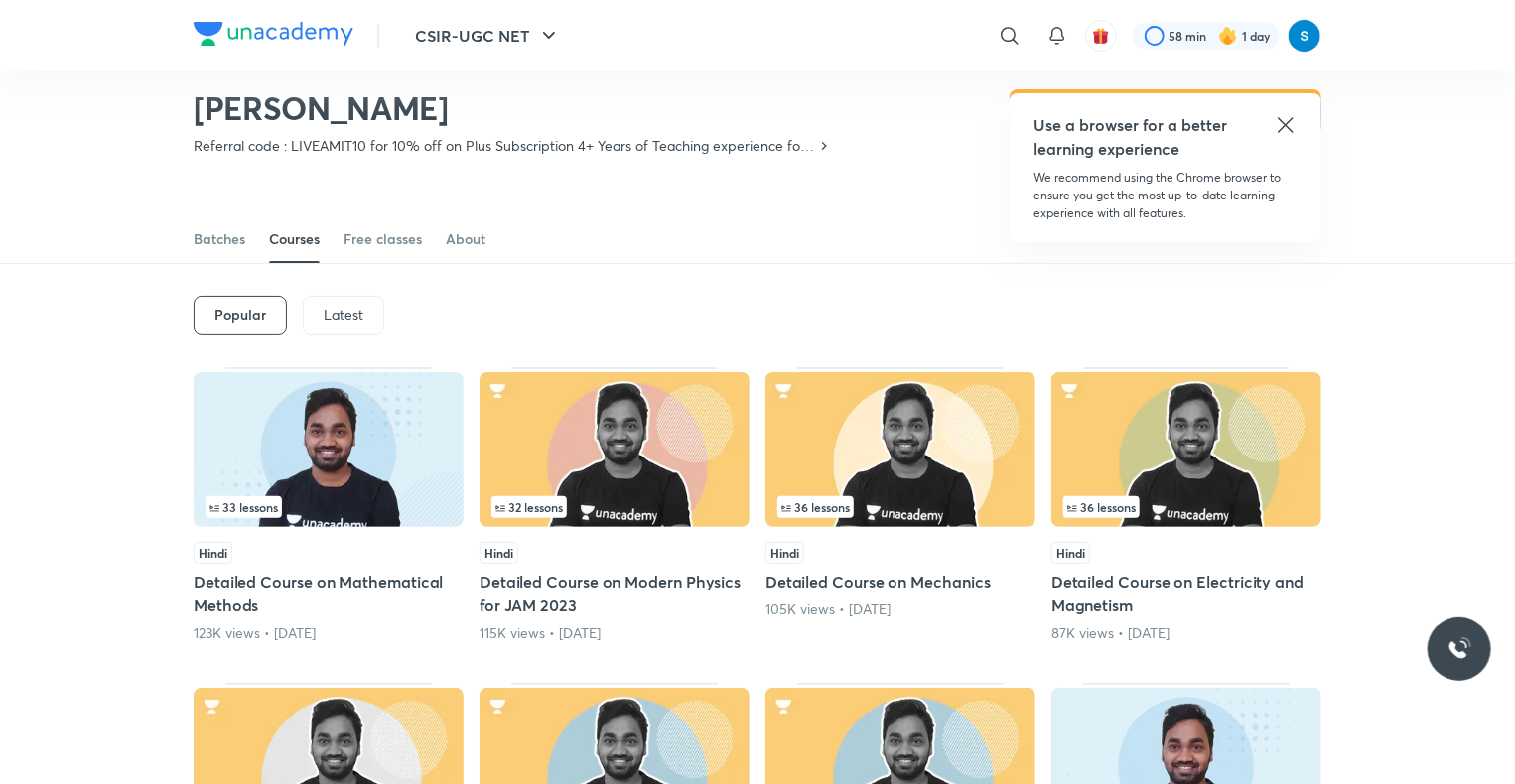 scroll, scrollTop: 0, scrollLeft: 0, axis: both 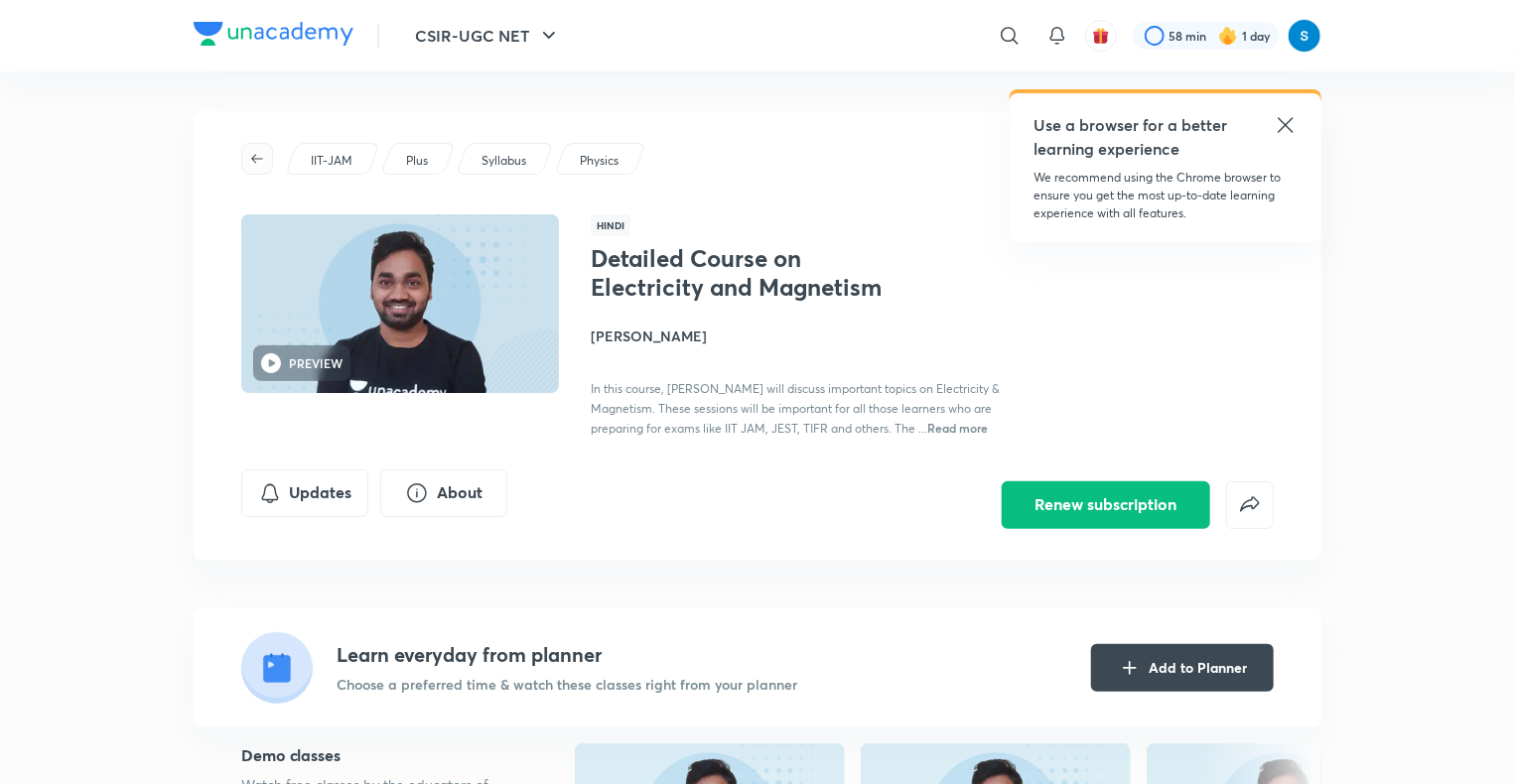 click at bounding box center [257, 159] 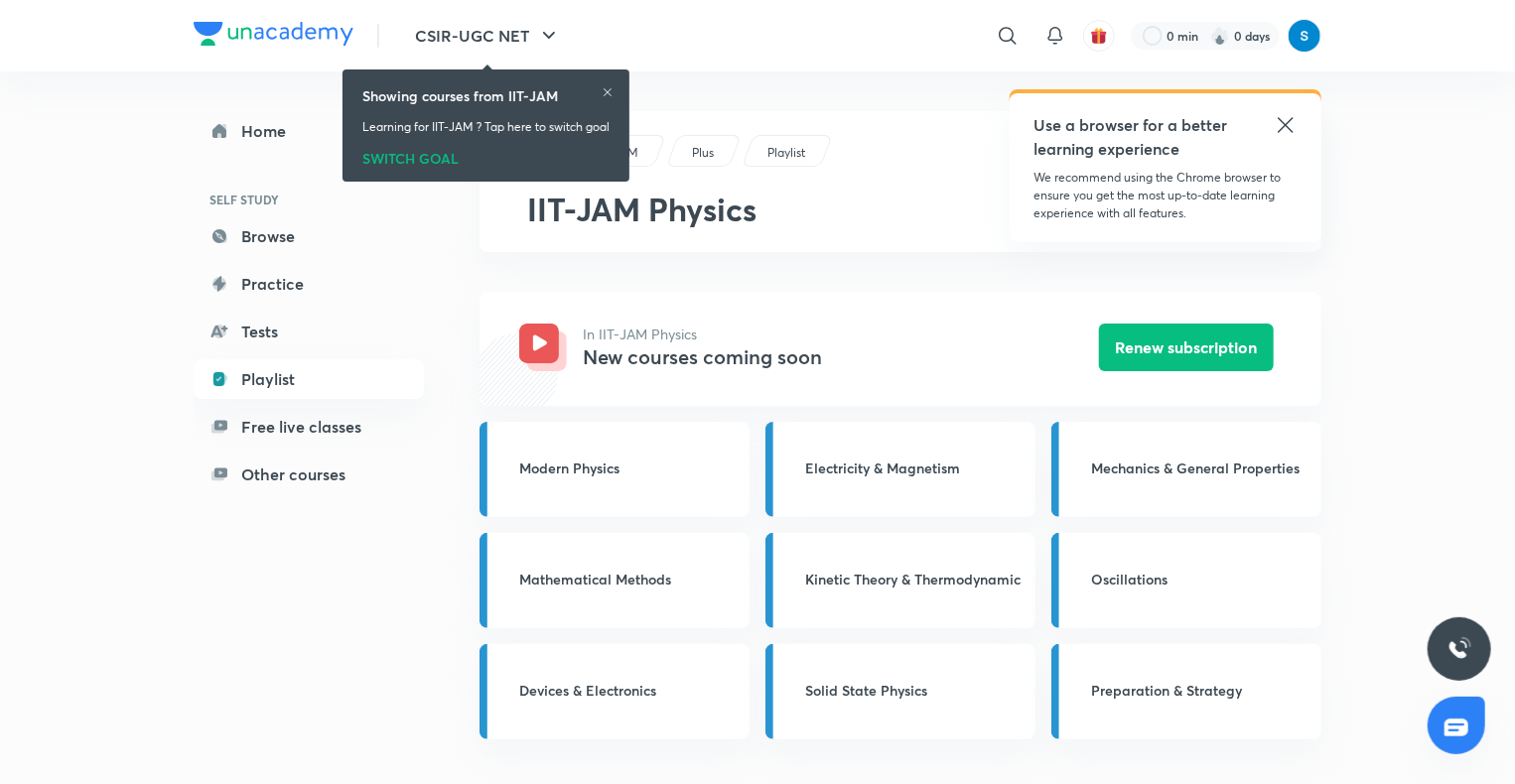 click on "Home SELF STUDY Browse Practice Tests Playlist Free live classes Other courses" at bounding box center (309, 303) 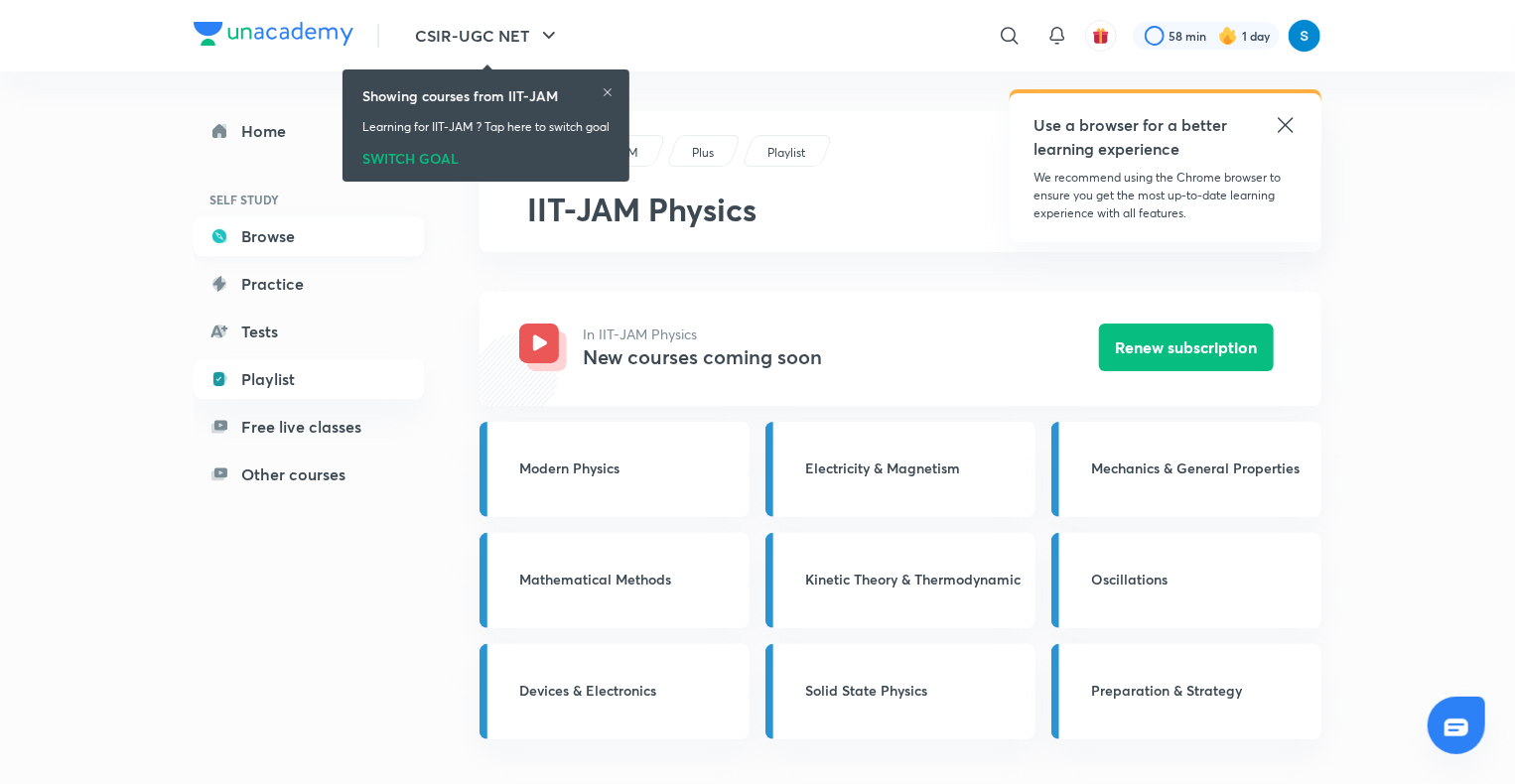 click on "Browse" at bounding box center [309, 236] 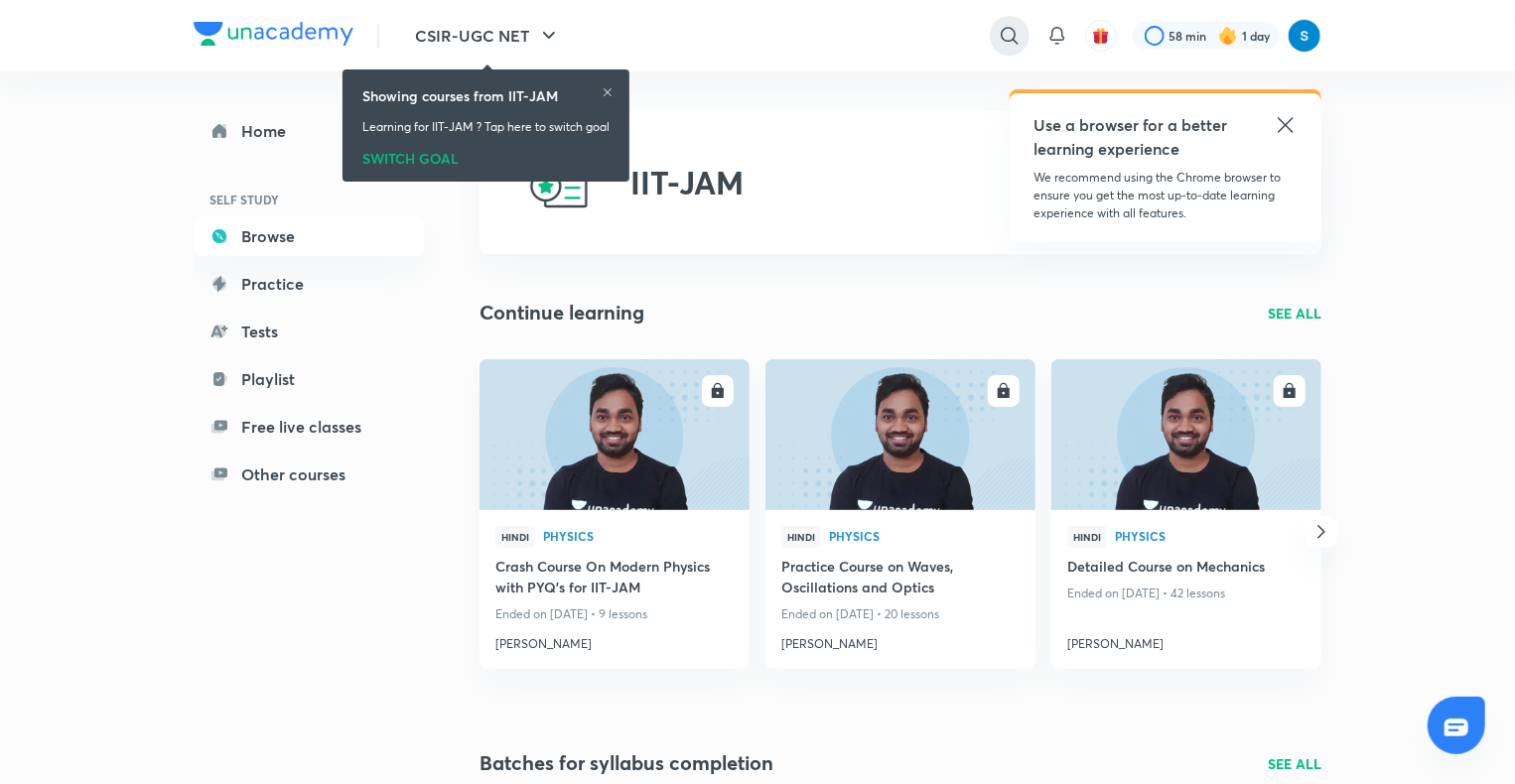click 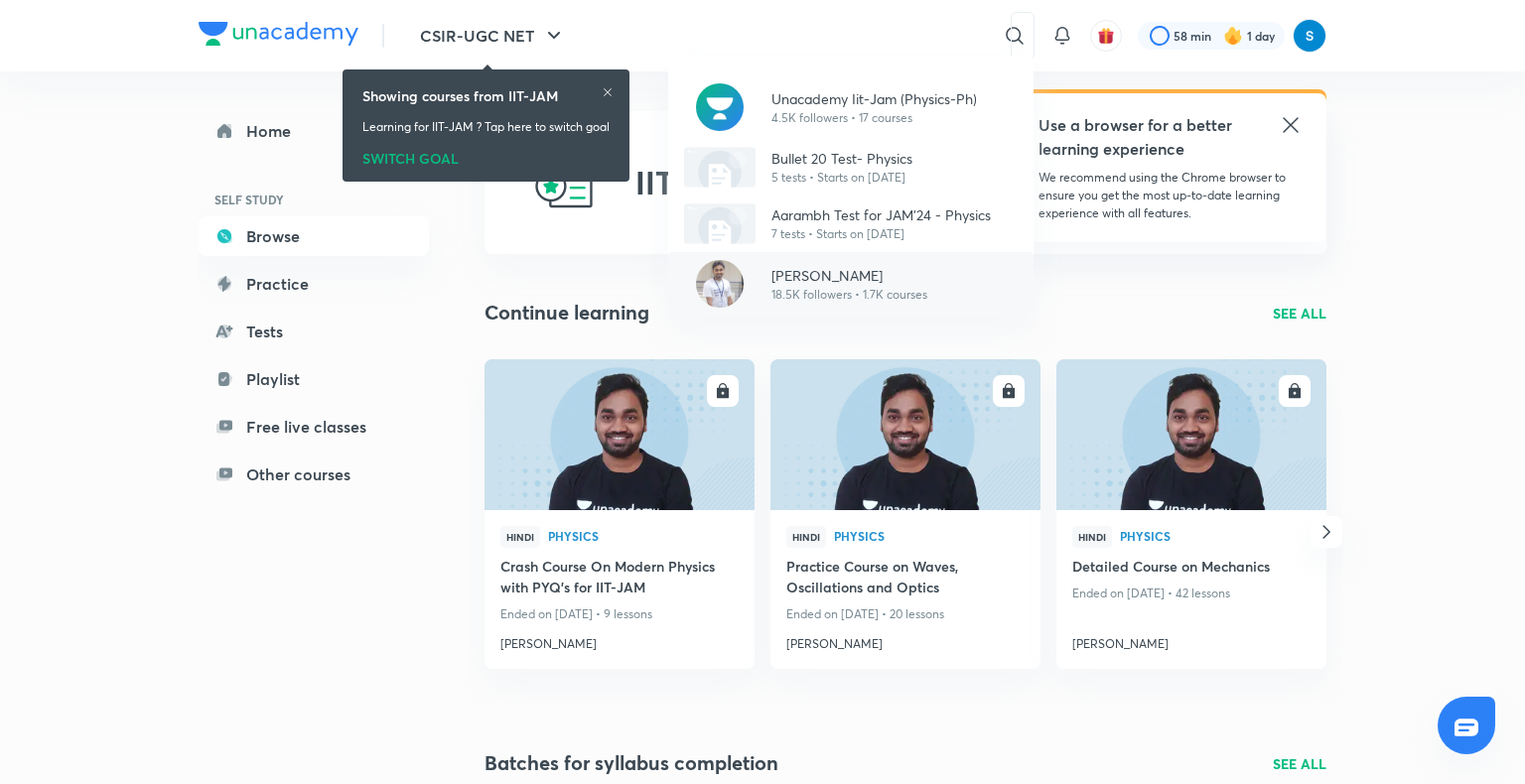 click on "[PERSON_NAME]" at bounding box center [849, 275] 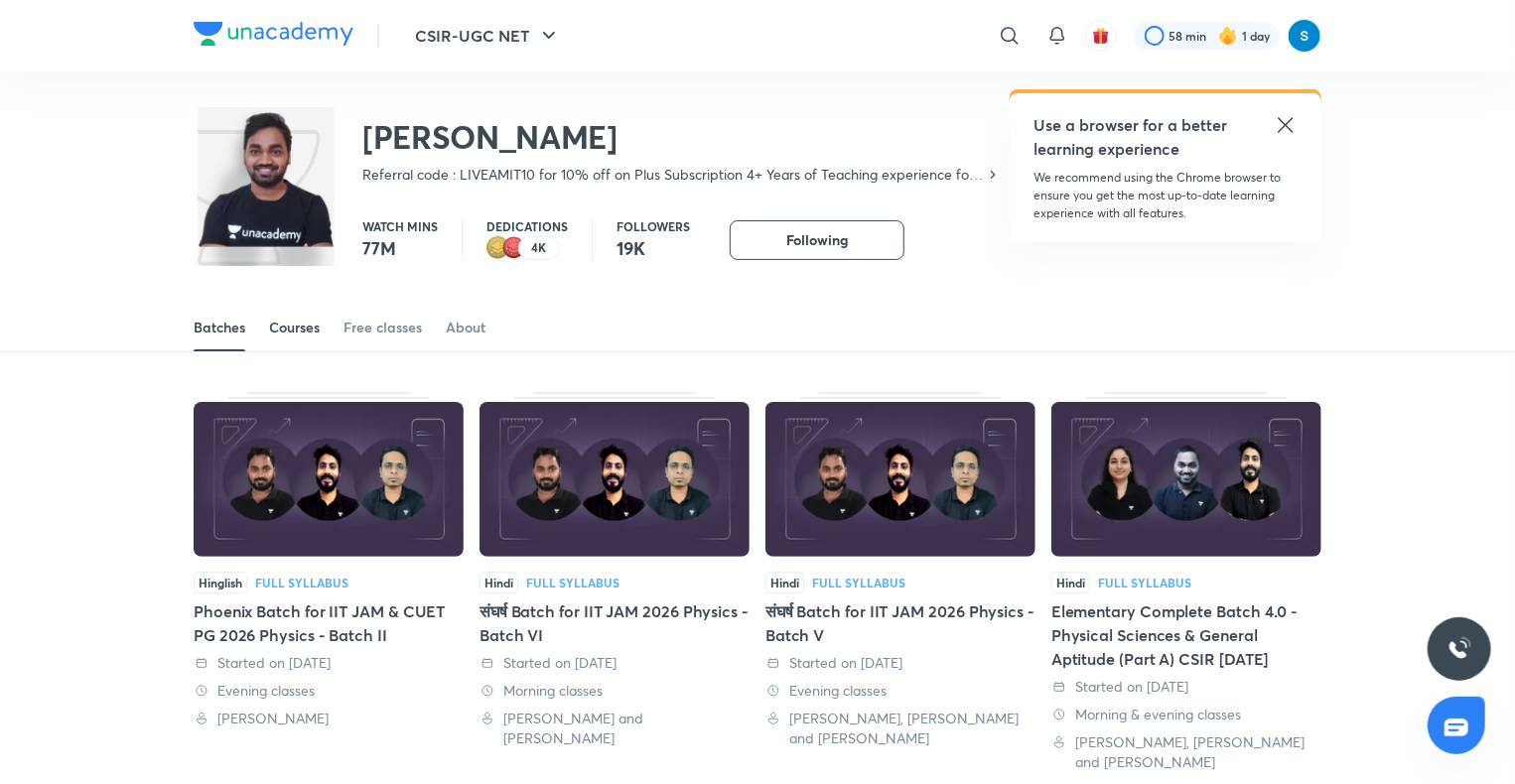 click on "Courses" at bounding box center (294, 327) 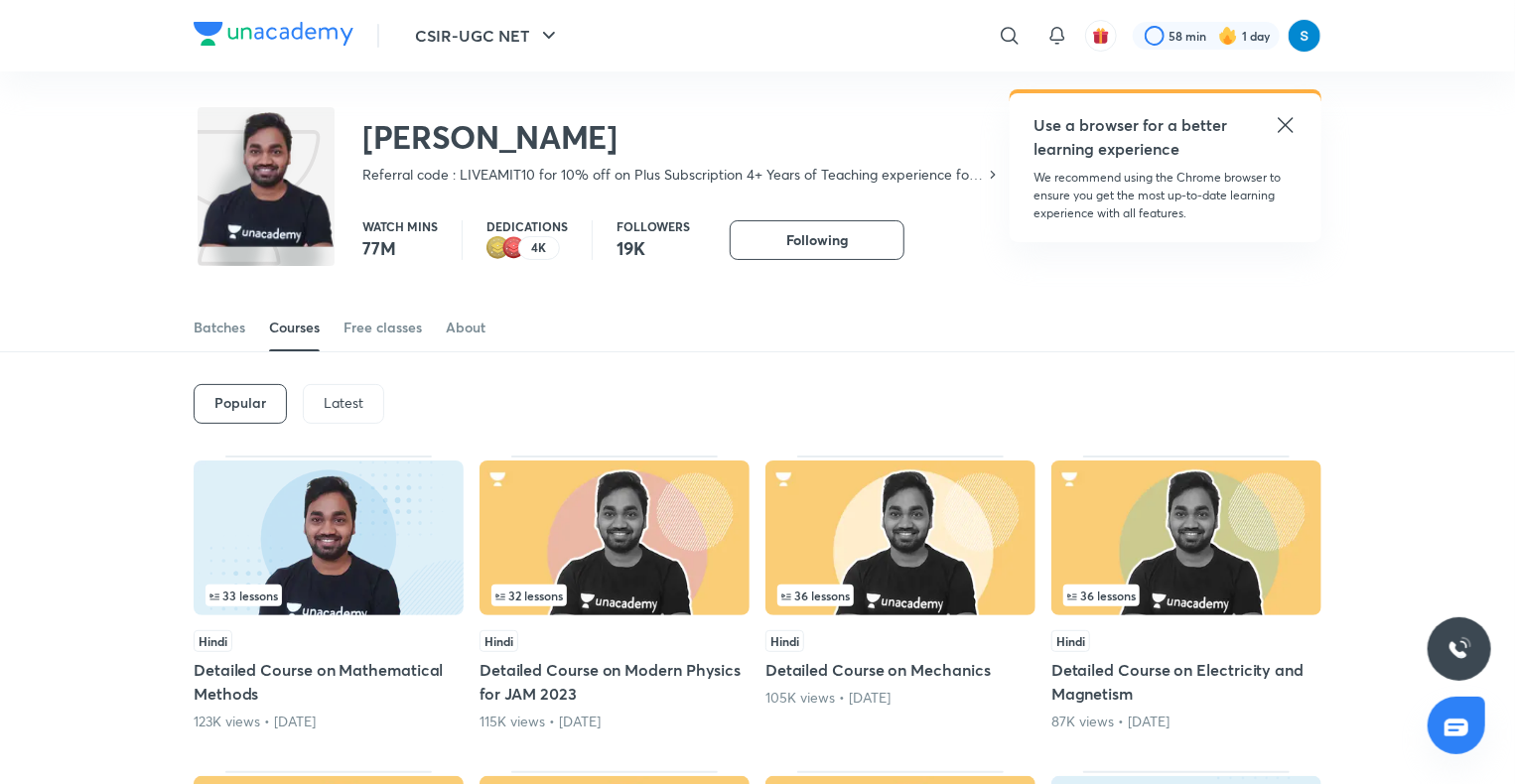 click on "Latest" at bounding box center (344, 403) 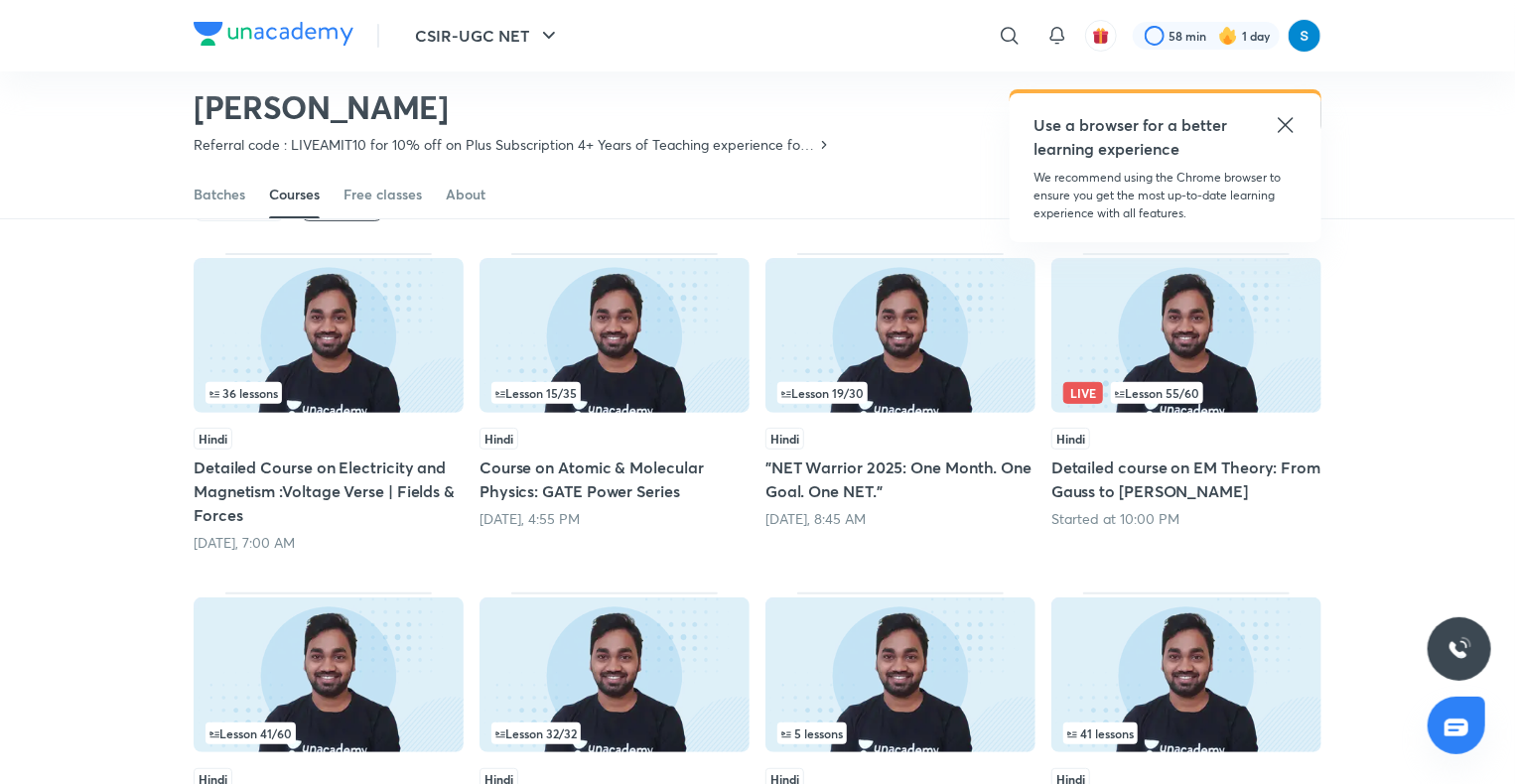 scroll, scrollTop: 142, scrollLeft: 0, axis: vertical 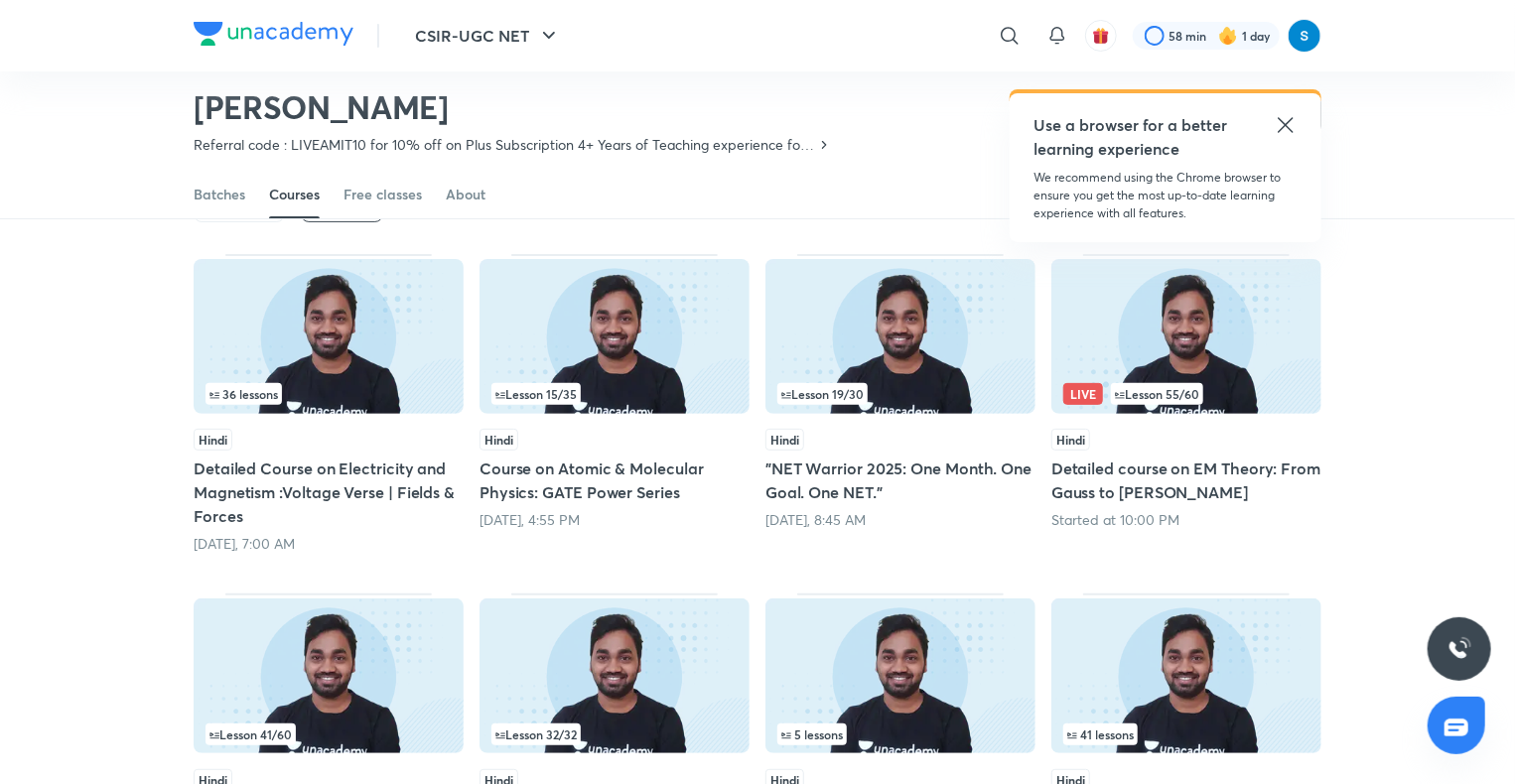 click on "Lesson   19 / 30" at bounding box center (822, 394) 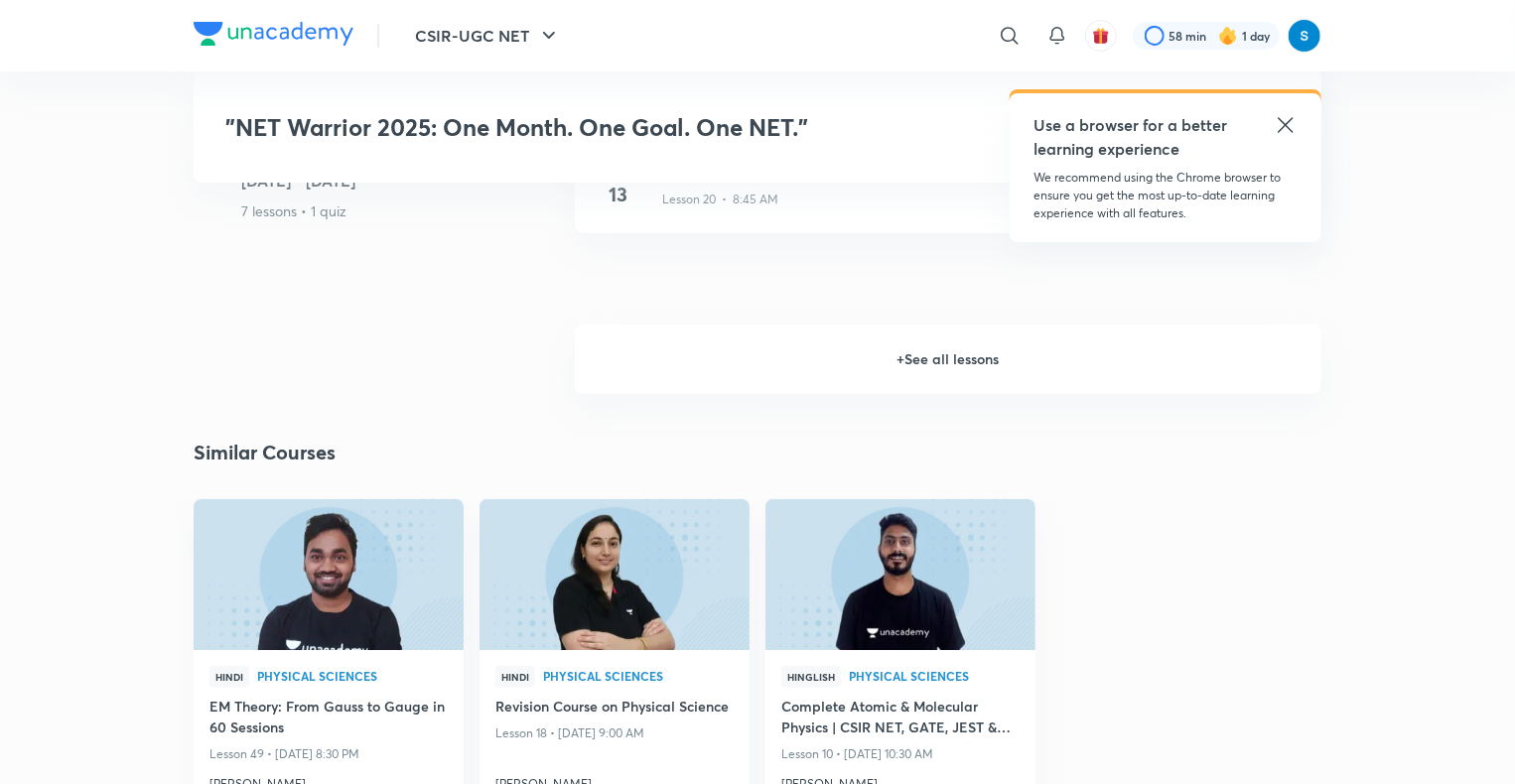 scroll, scrollTop: 3940, scrollLeft: 0, axis: vertical 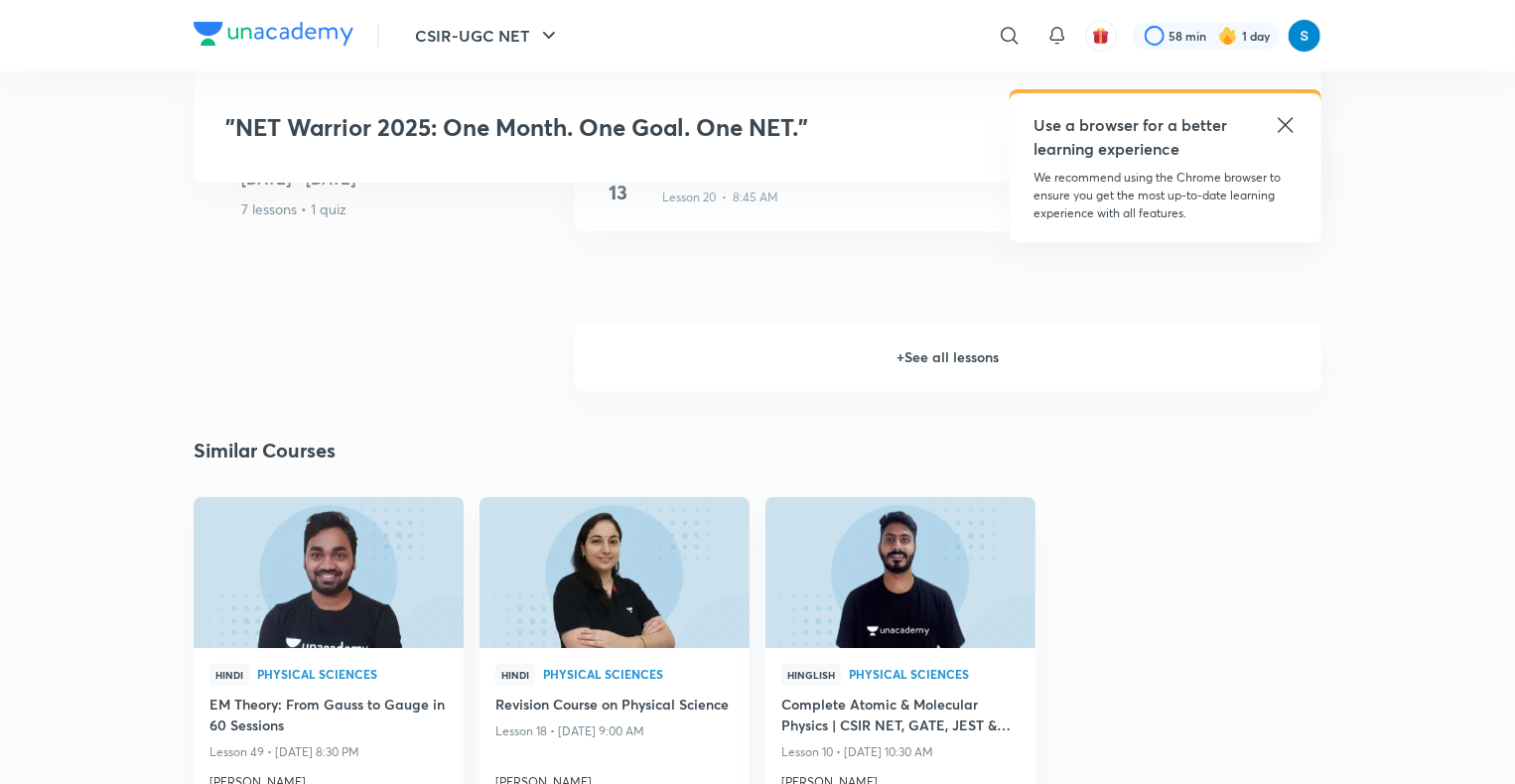 click on "+  See all lessons" at bounding box center (948, 357) 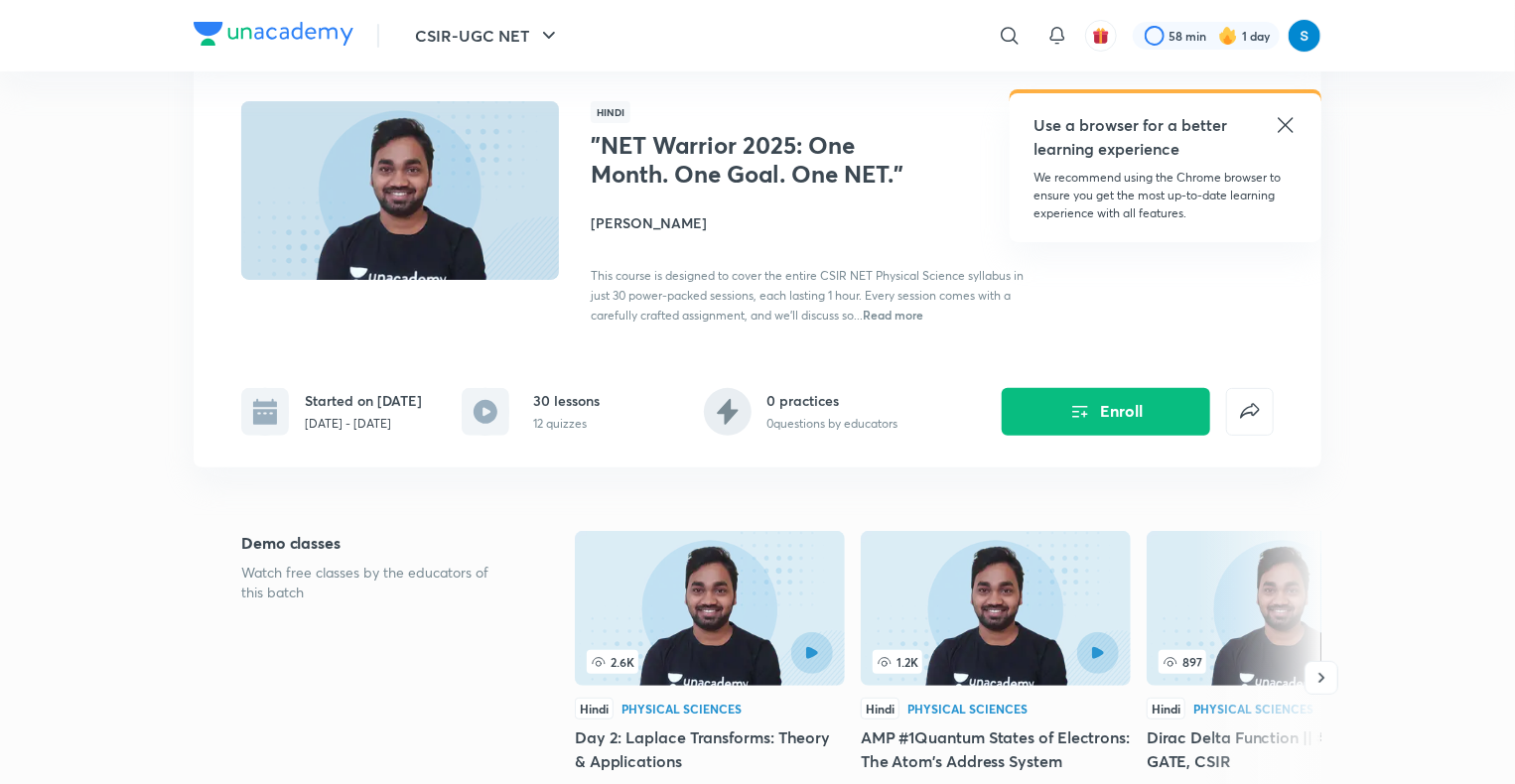scroll, scrollTop: 0, scrollLeft: 0, axis: both 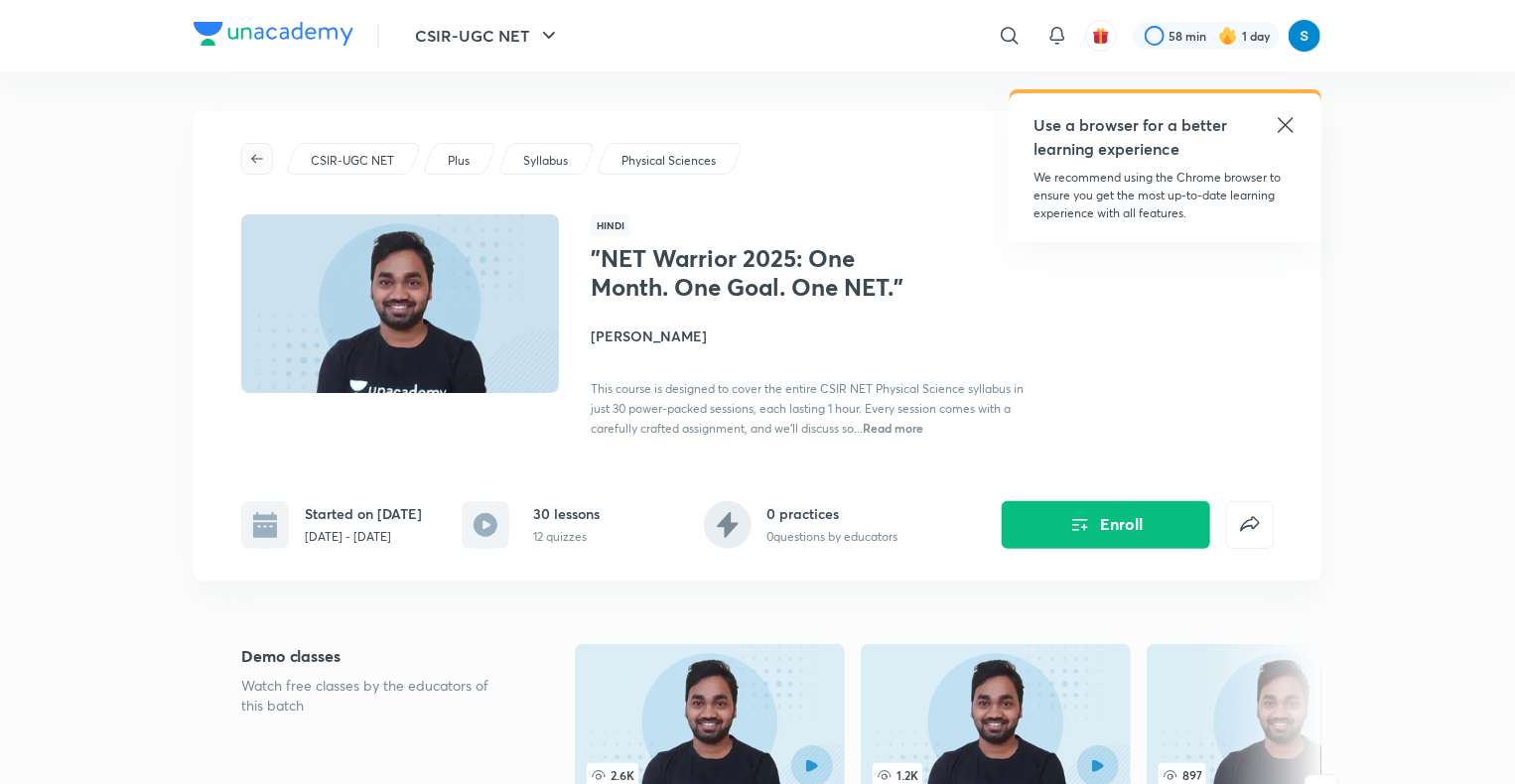 click 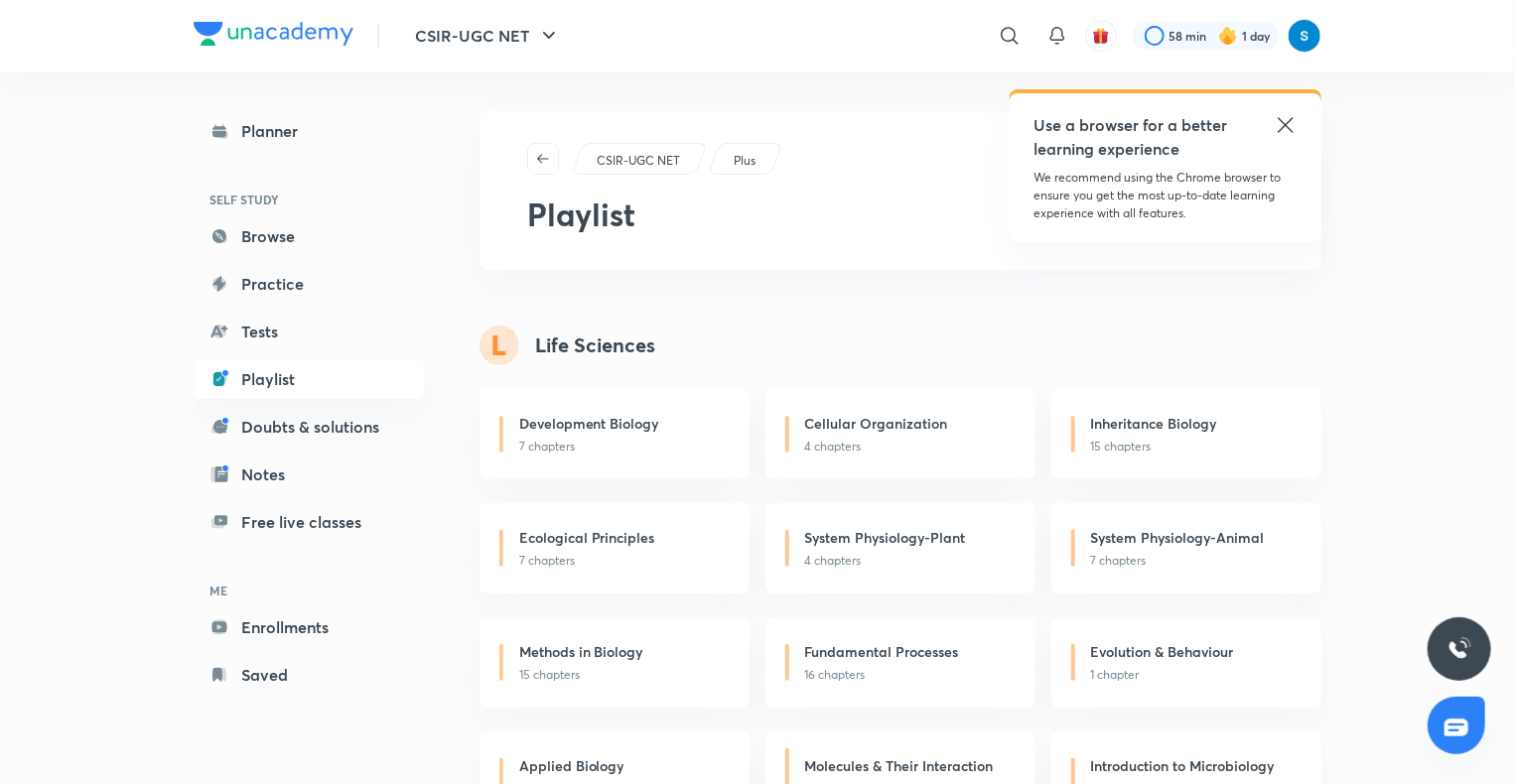 scroll, scrollTop: 6, scrollLeft: 0, axis: vertical 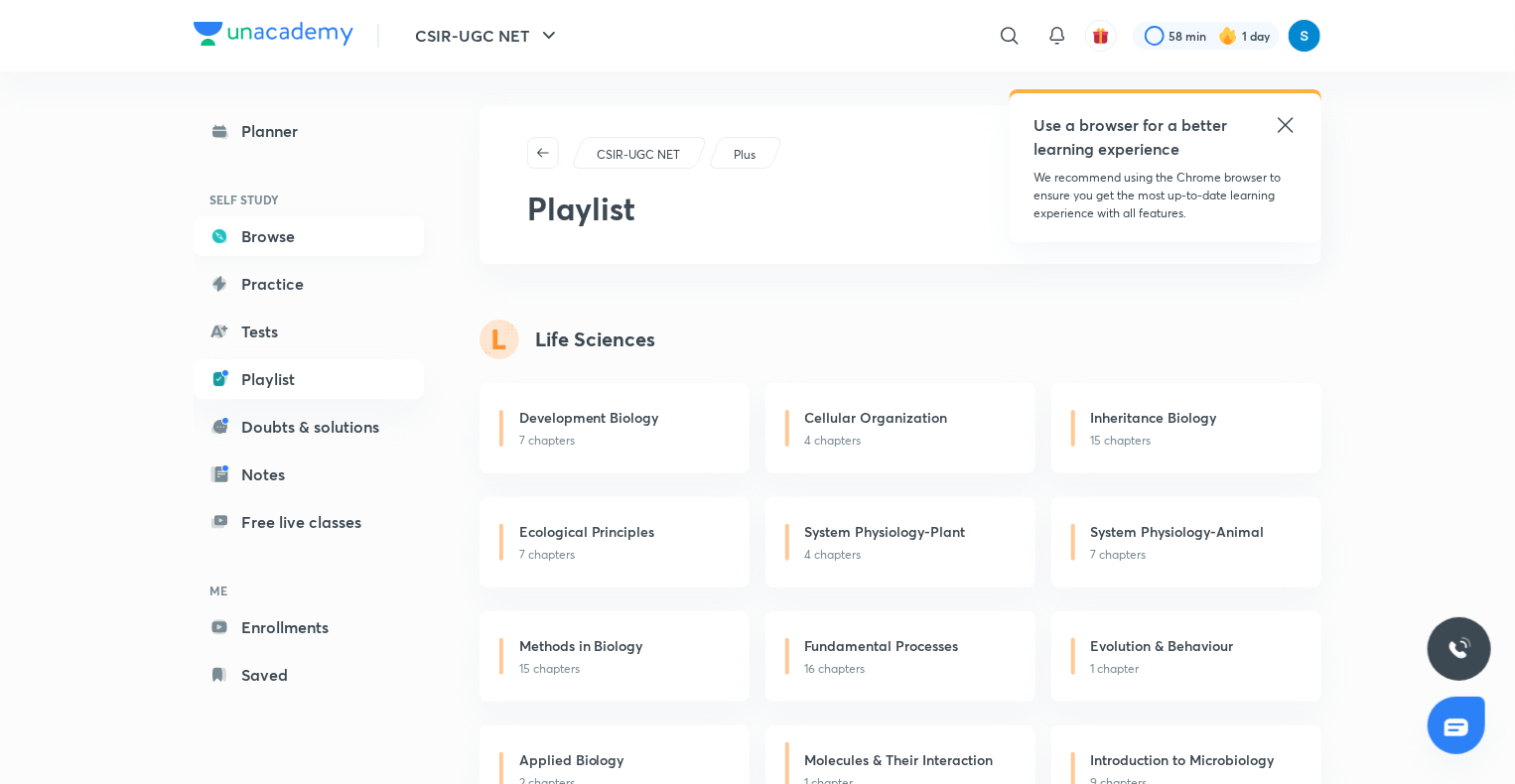 click on "Browse" at bounding box center (309, 236) 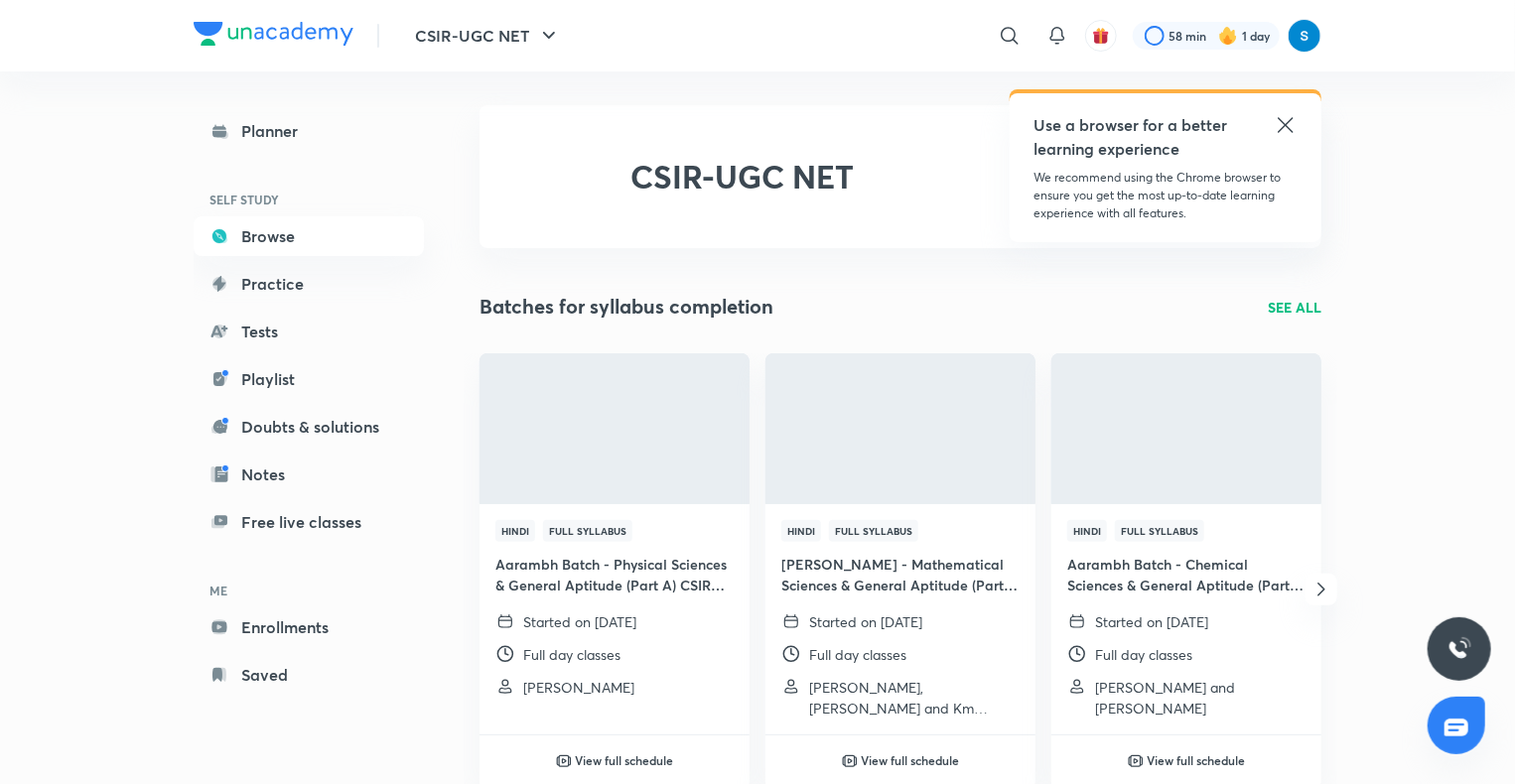 scroll, scrollTop: 0, scrollLeft: 0, axis: both 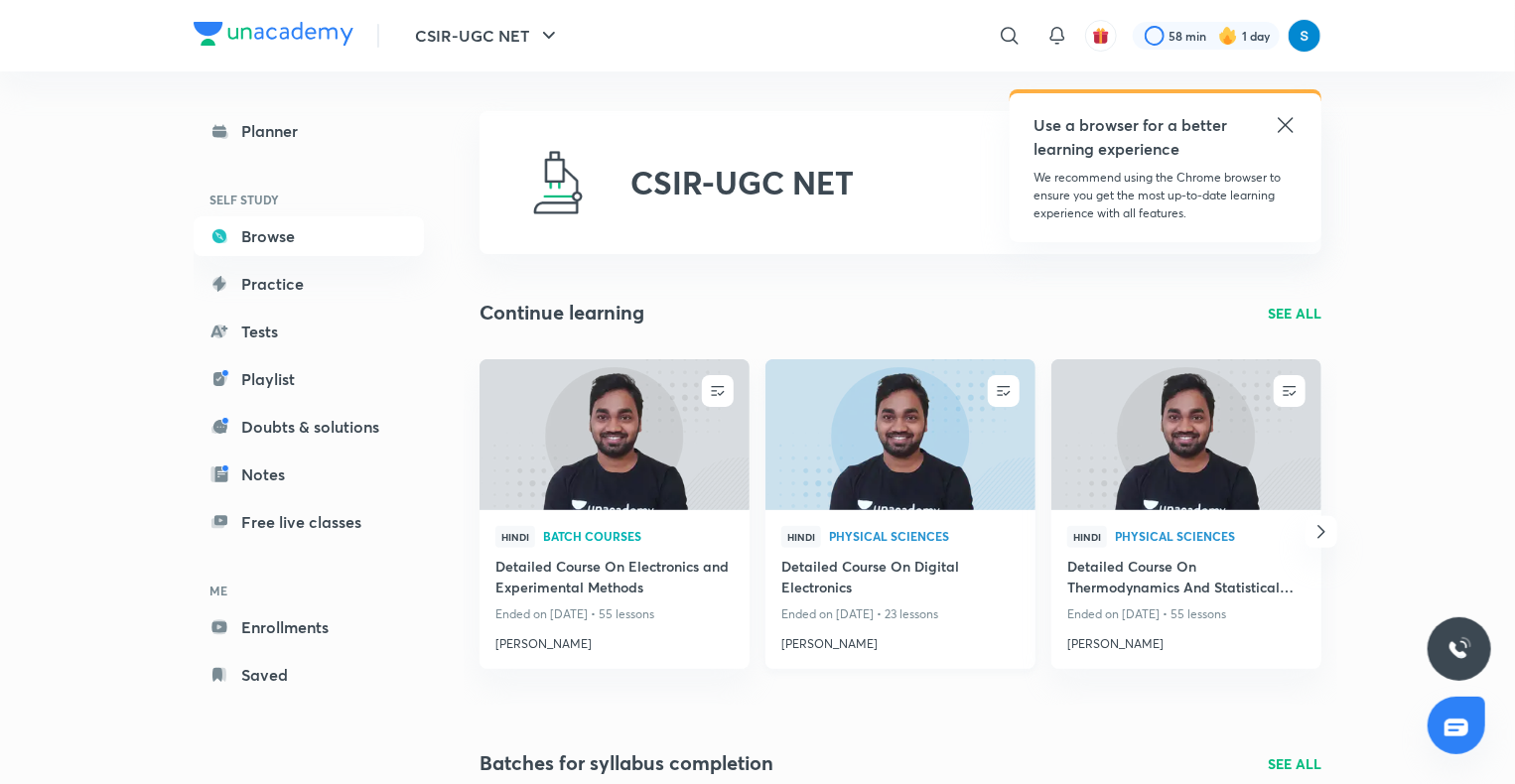 click at bounding box center [899, 434] 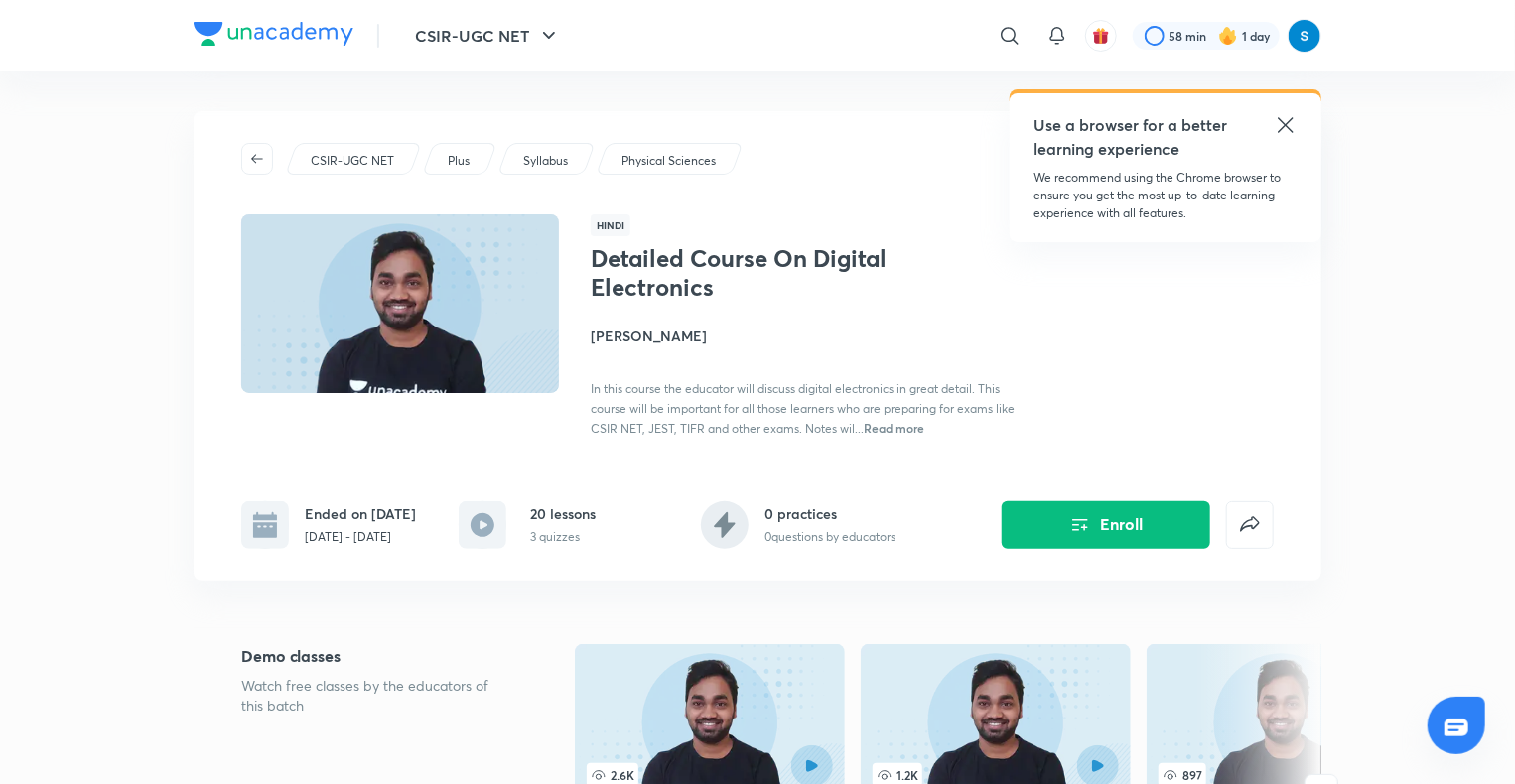 click 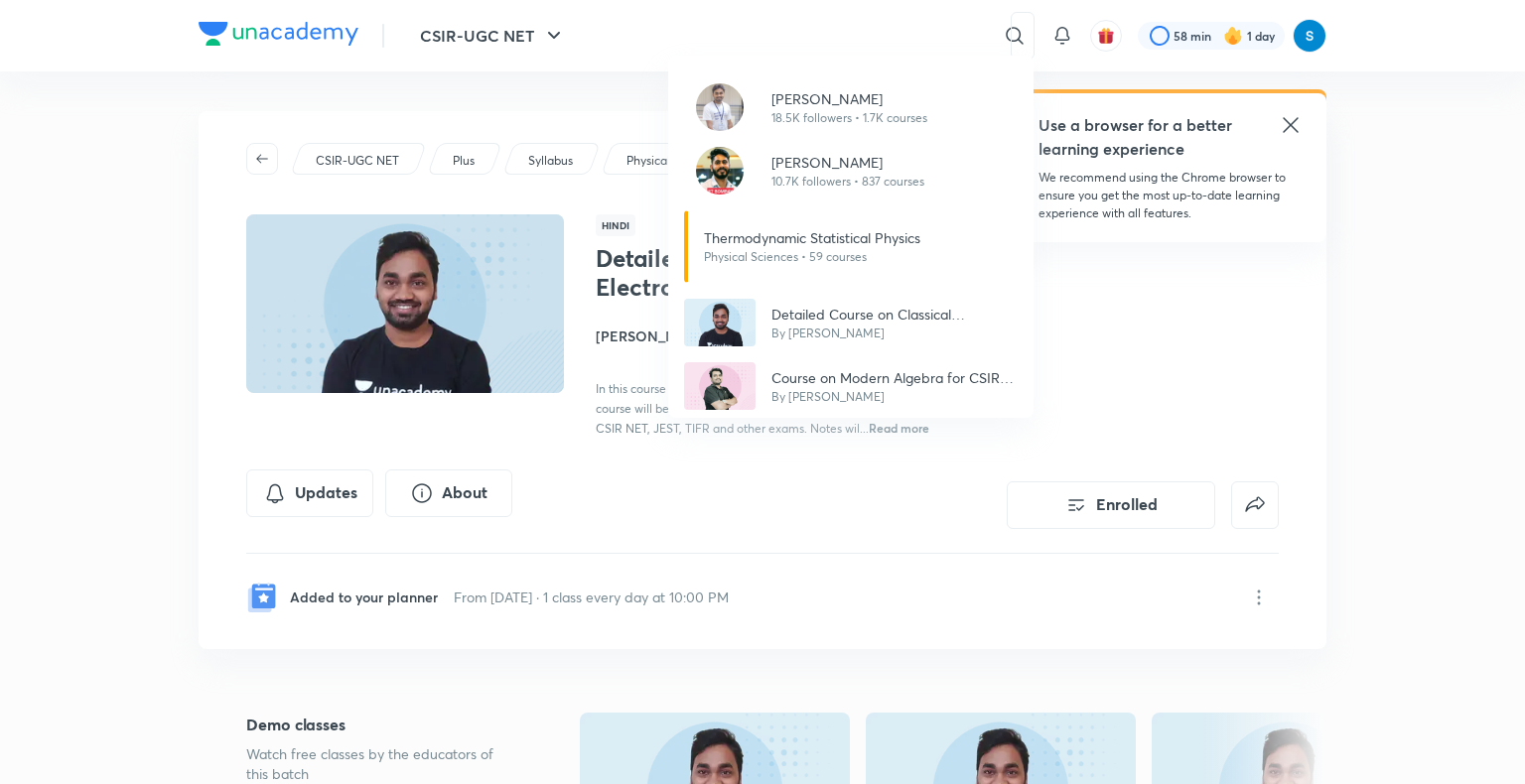 click on "[PERSON_NAME] 18.5K followers • 1.7K courses [PERSON_NAME] 10.7K followers • 837 courses Thermodynamic Statistical Physics Physical Sciences • 59 courses Detailed Course on Classical Mechanics By [PERSON_NAME] Course on Modern Algebra for CSIR UGC NET 2024 By [PERSON_NAME]" at bounding box center (762, 392) 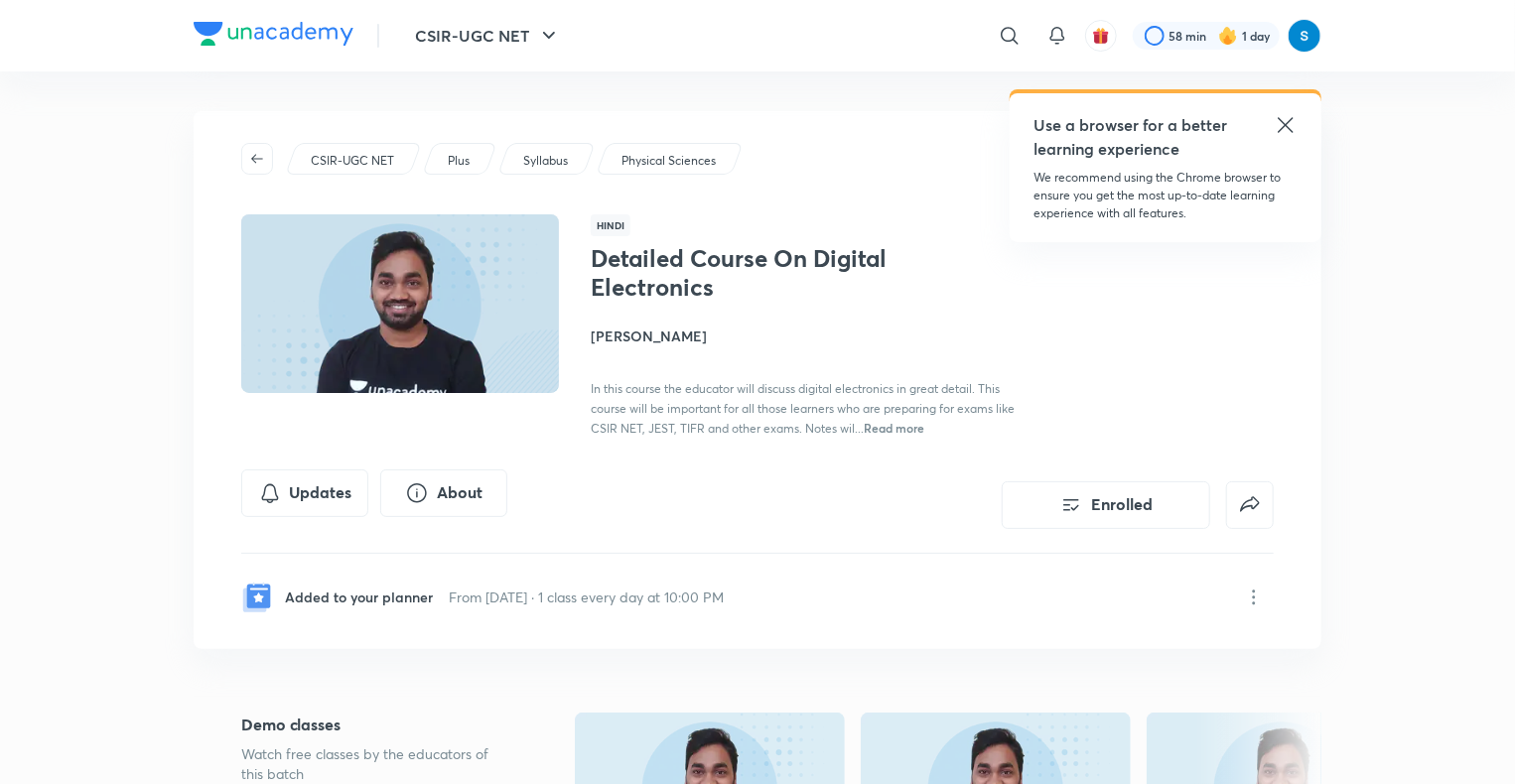 click on "[PERSON_NAME]" at bounding box center (813, 335) 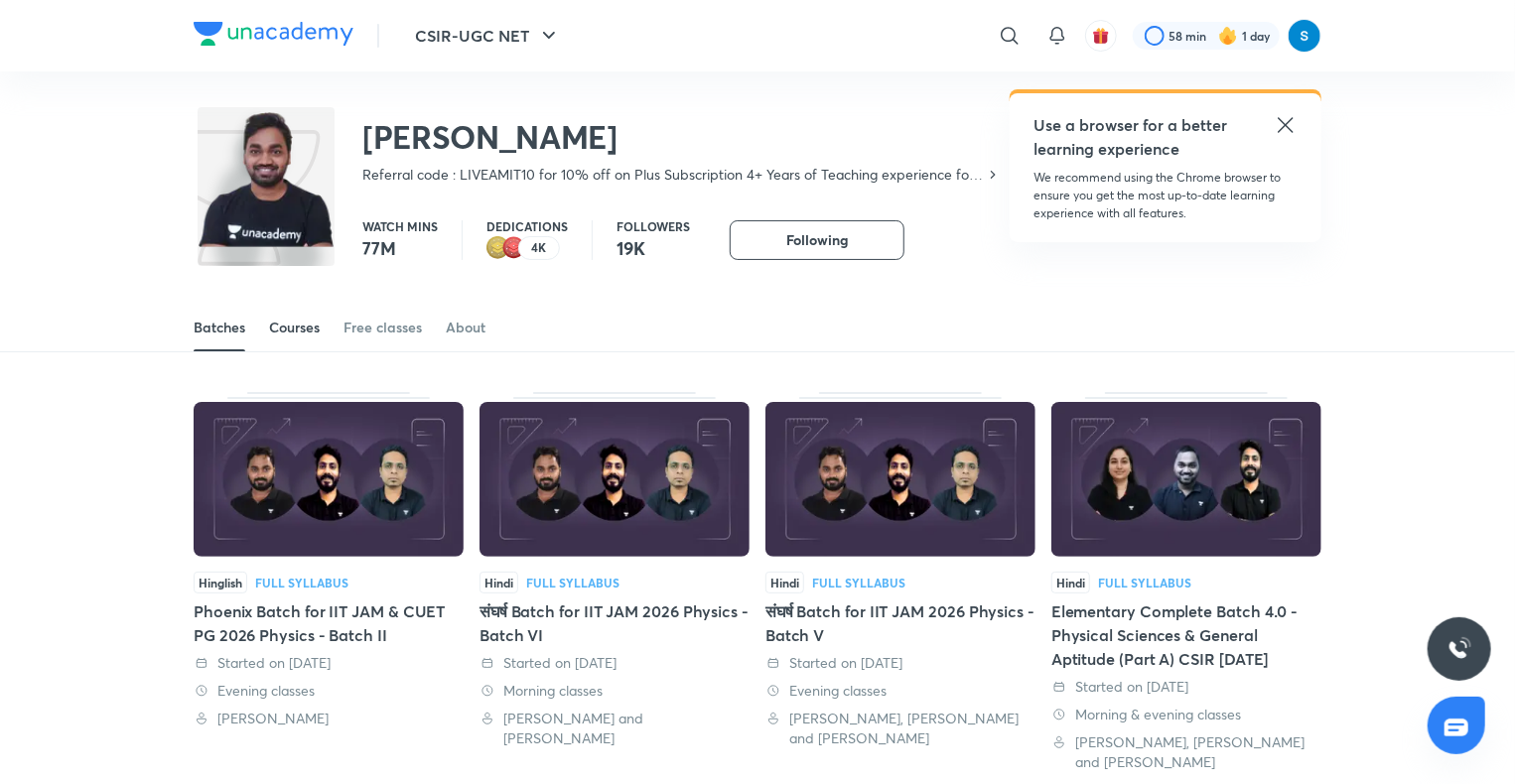 click on "Courses" at bounding box center [294, 327] 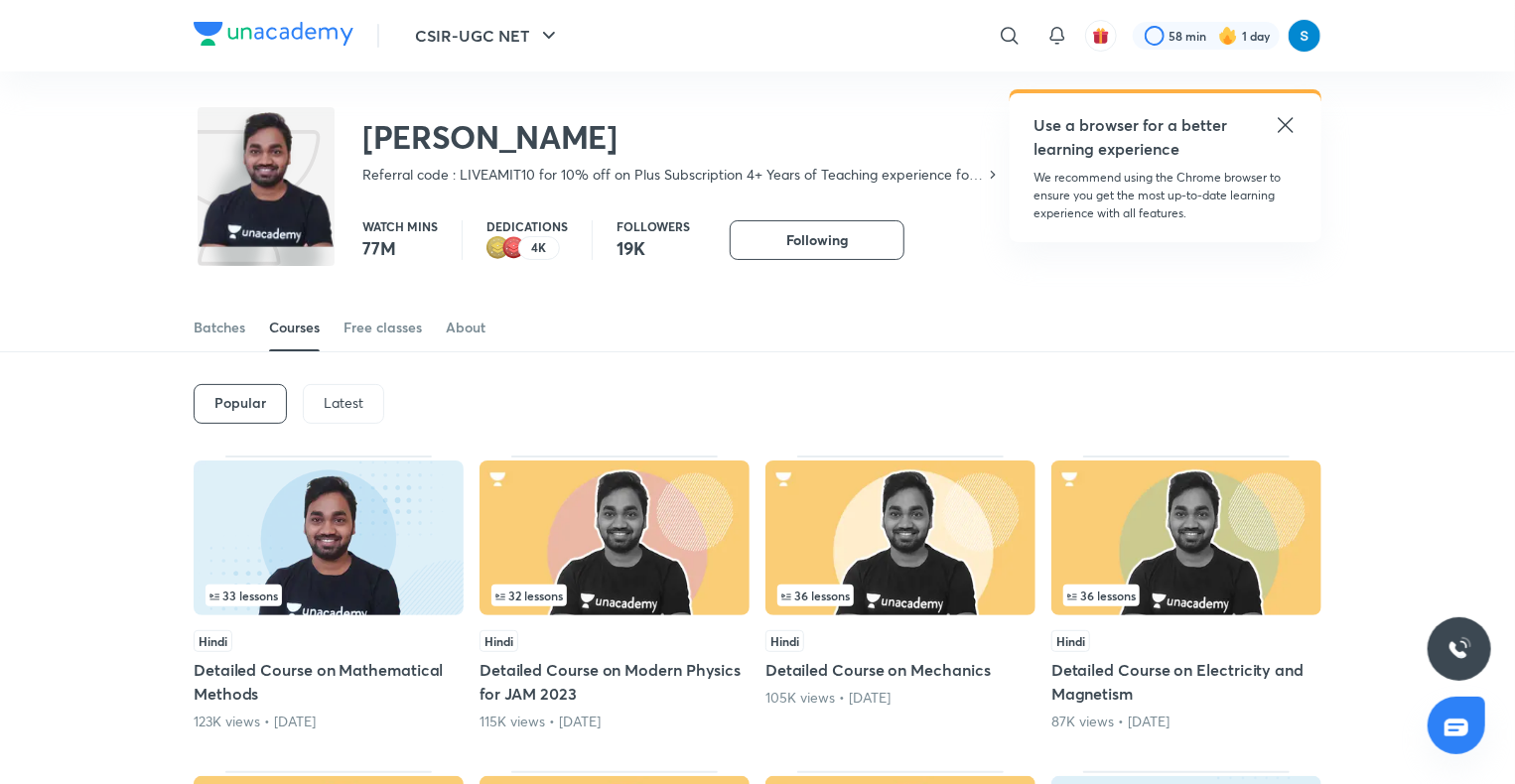 click on "Latest" at bounding box center (344, 404) 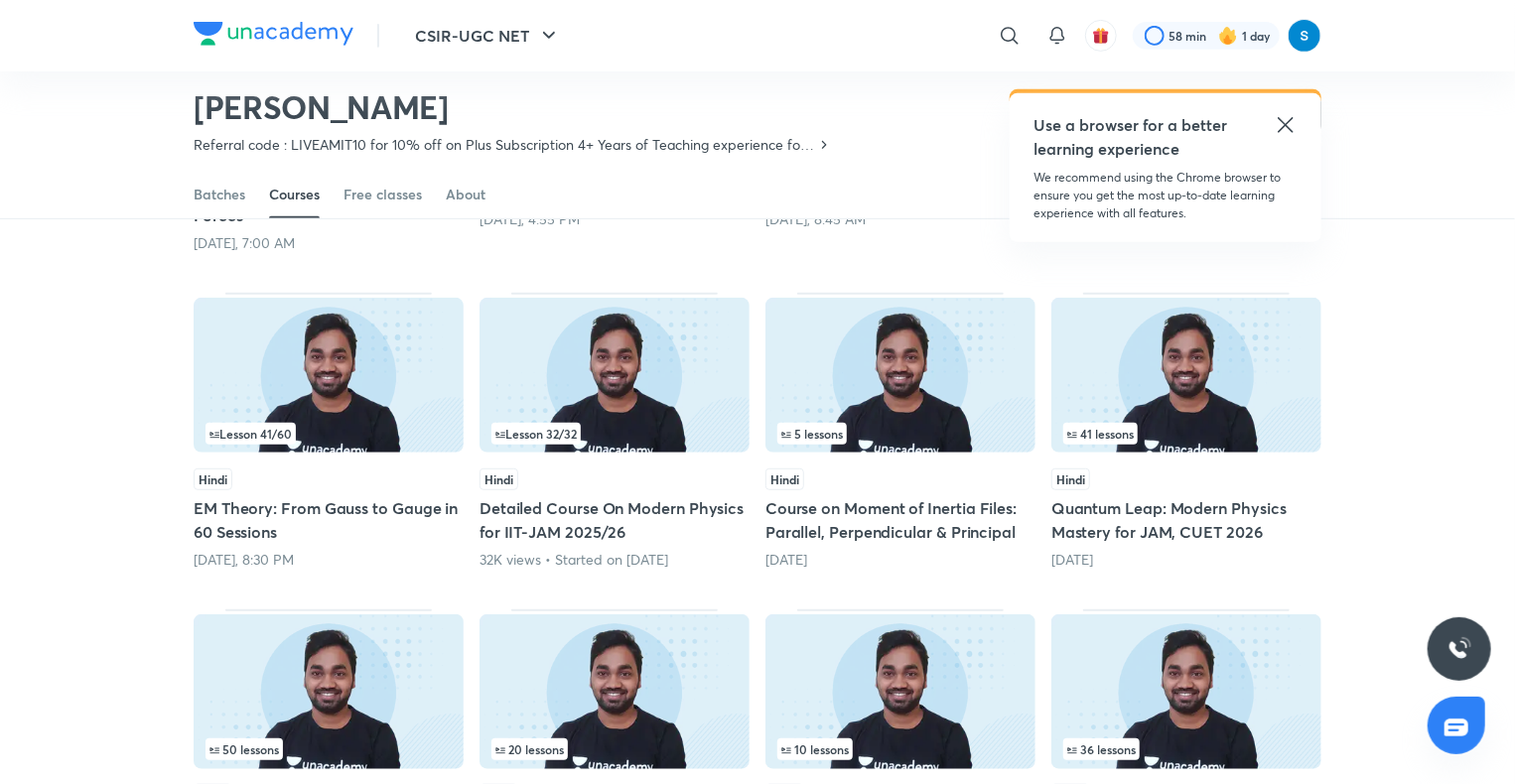 scroll, scrollTop: 445, scrollLeft: 0, axis: vertical 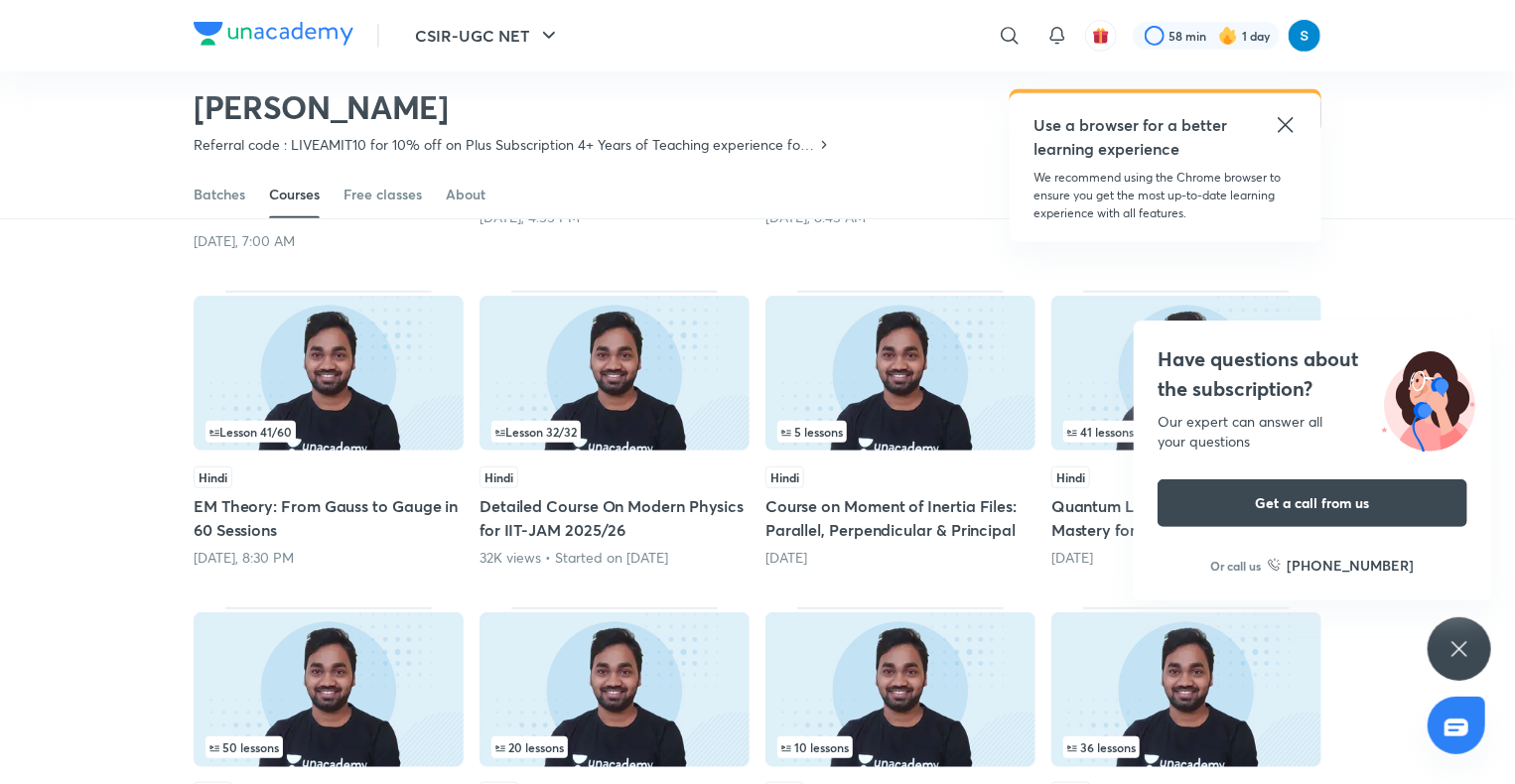 click on "Have questions about the subscription? Our expert can answer all your questions Get a call from us Or call us [PHONE_NUMBER]" at bounding box center [1459, 649] 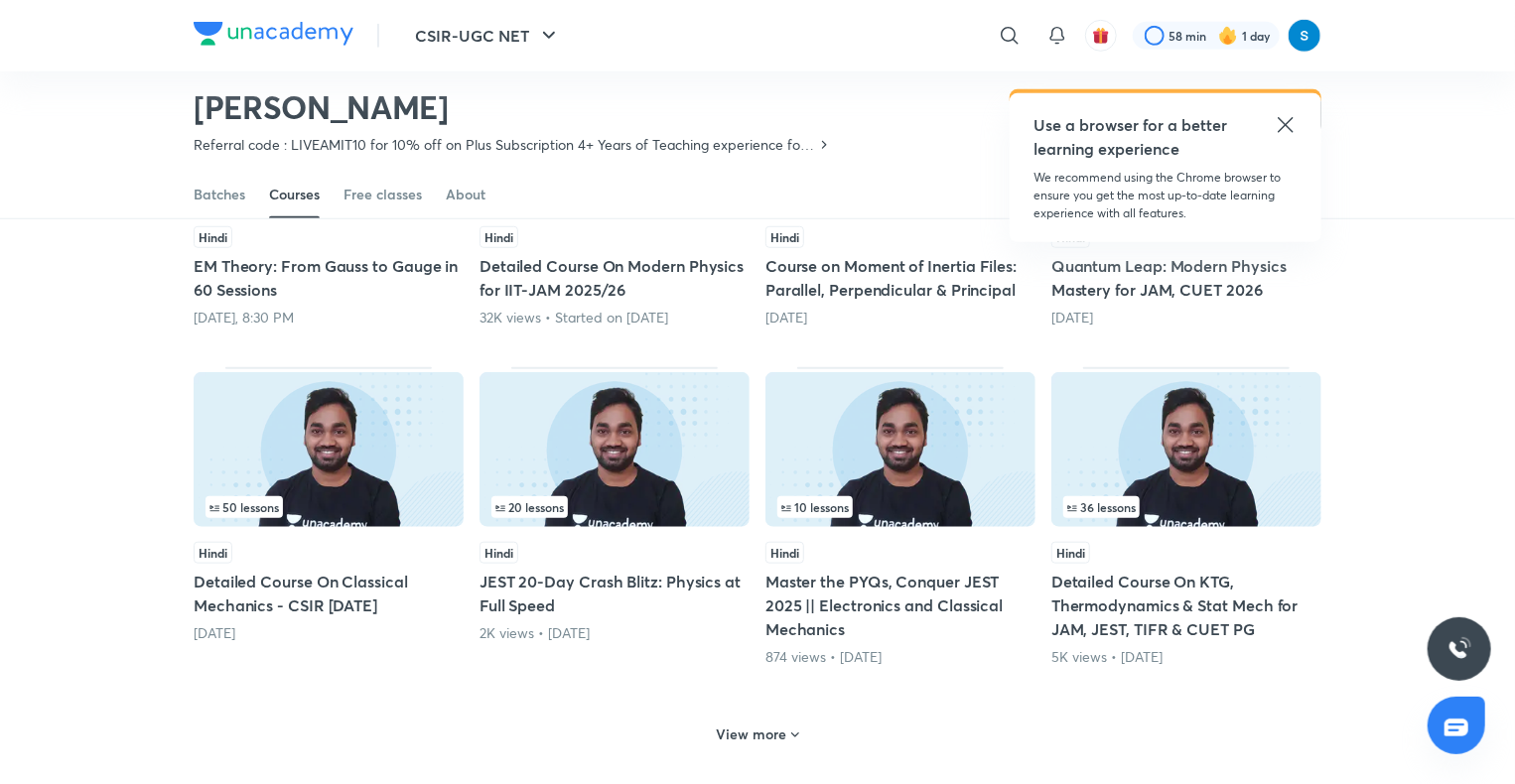 scroll, scrollTop: 687, scrollLeft: 0, axis: vertical 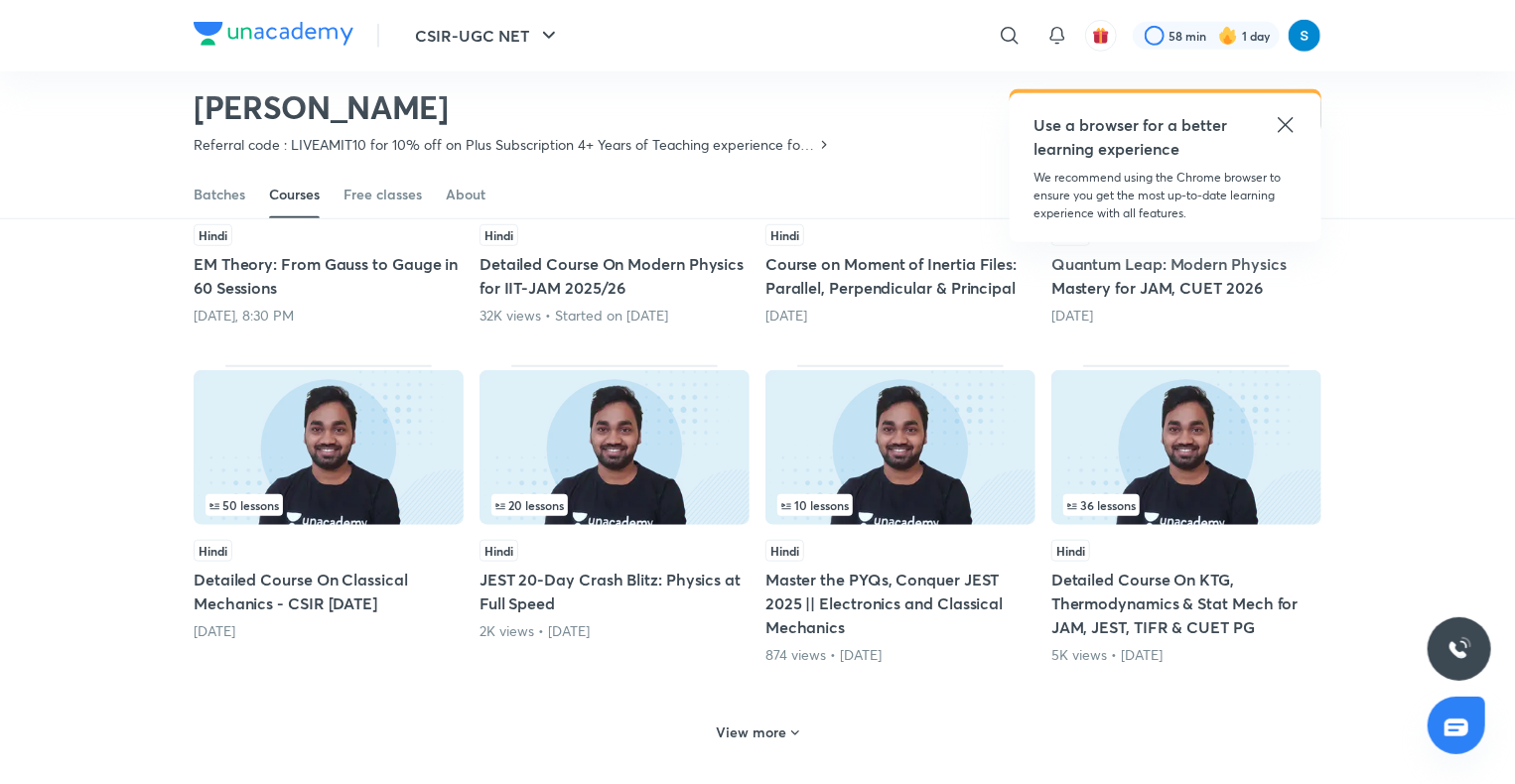 click on "View more" at bounding box center [752, 732] 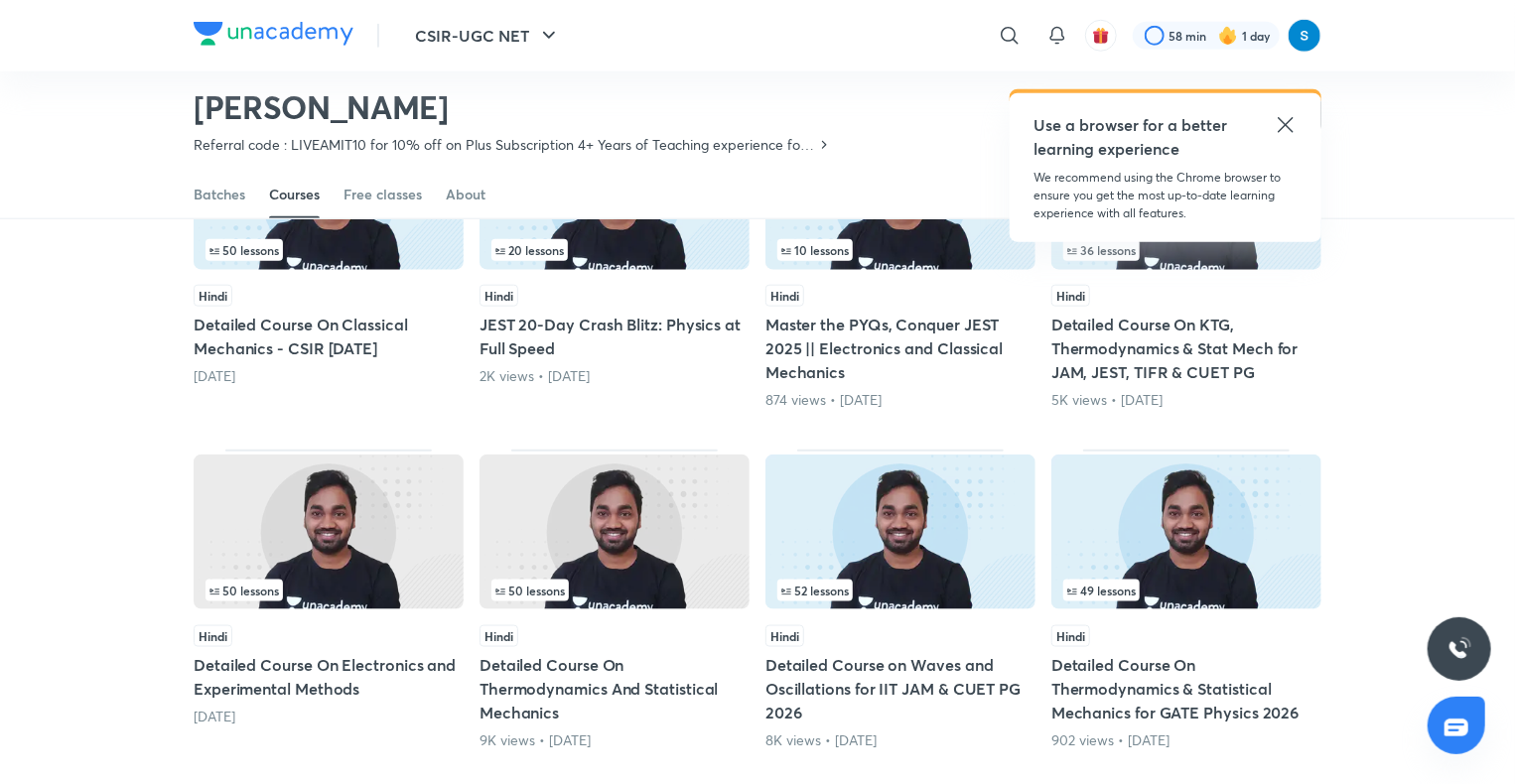 scroll, scrollTop: 947, scrollLeft: 0, axis: vertical 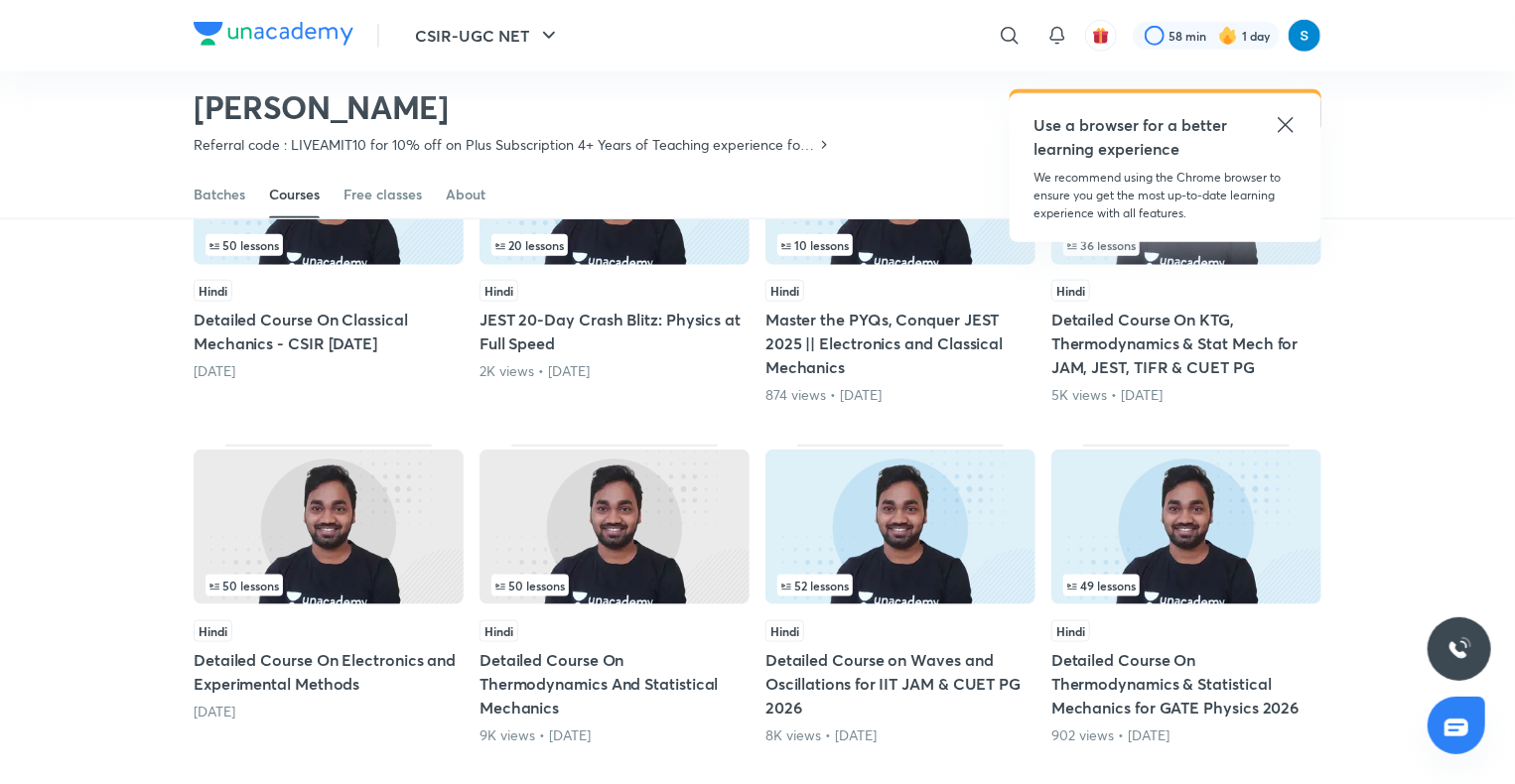 click at bounding box center (615, 527) 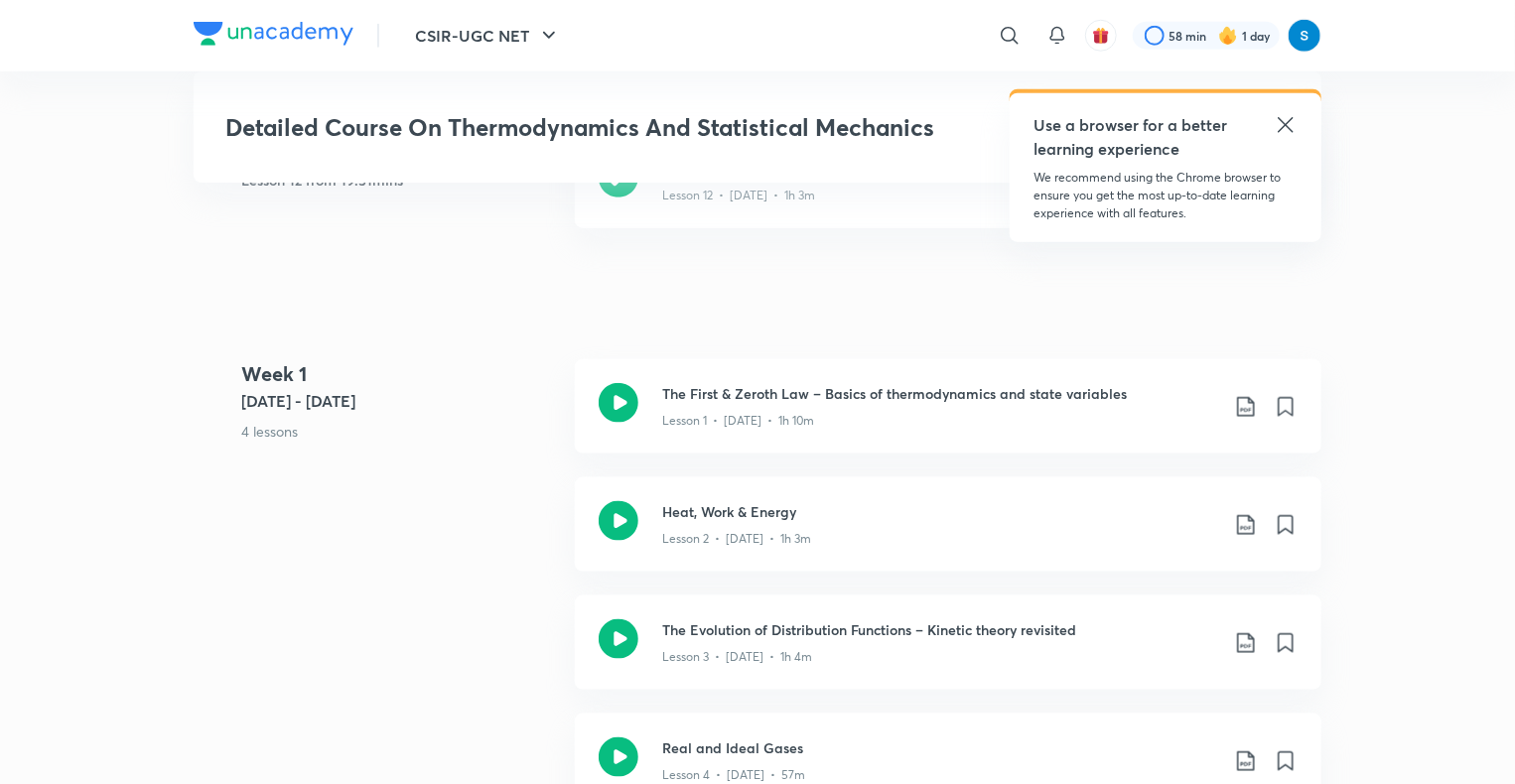 scroll, scrollTop: 1023, scrollLeft: 0, axis: vertical 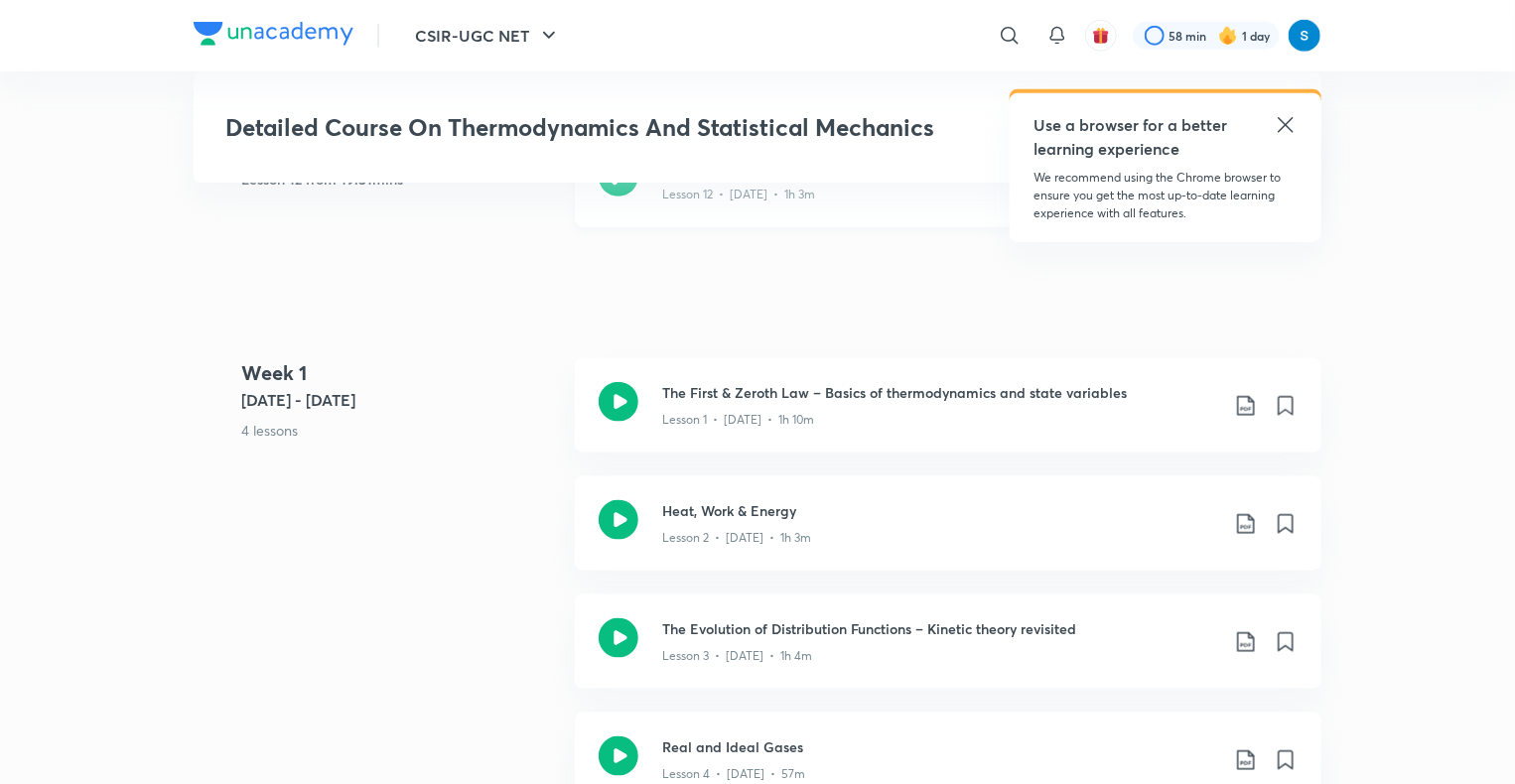 click on "Lesson 12  •  [DATE]  •  1h 3m" at bounding box center (940, 191) 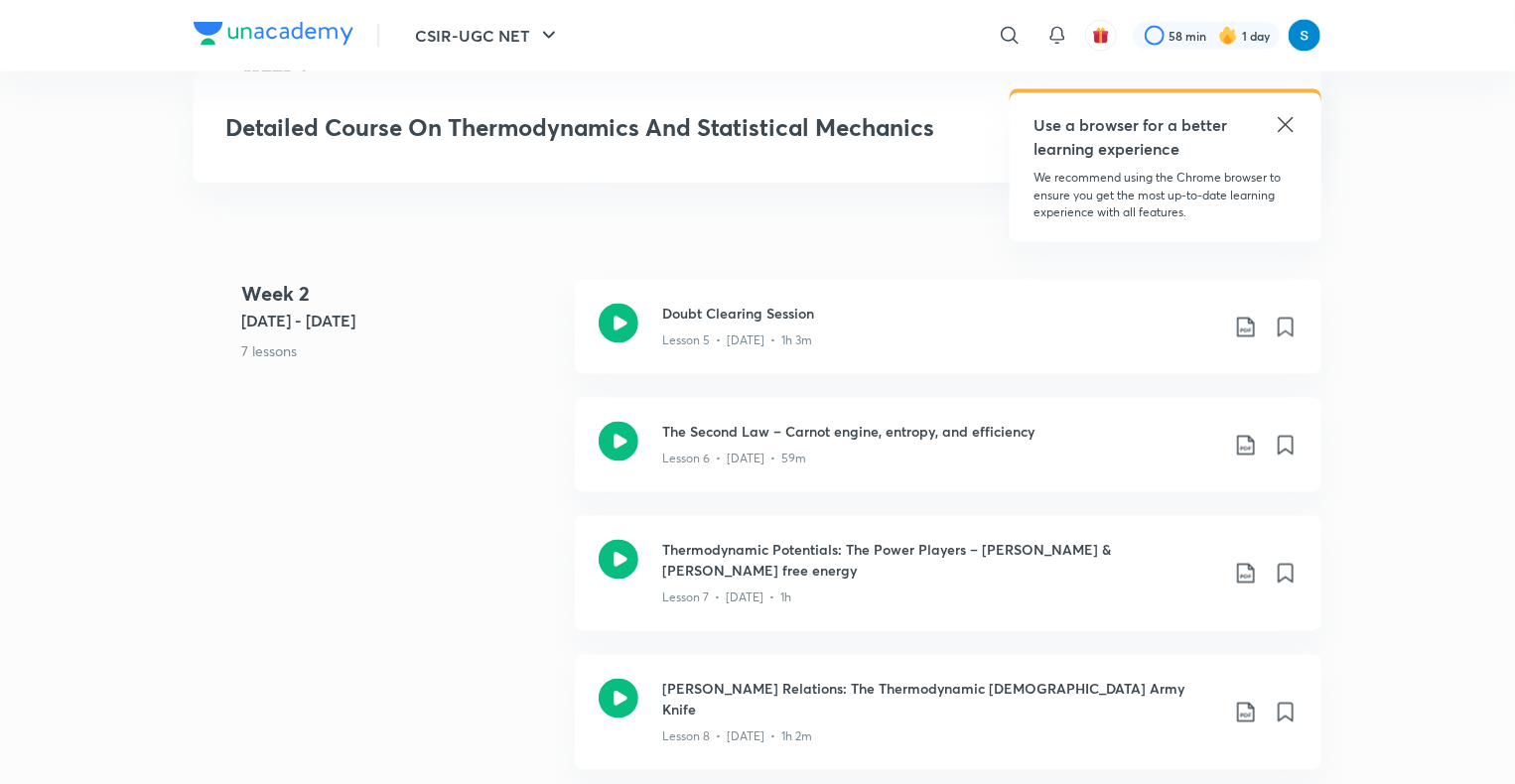 scroll, scrollTop: 1682, scrollLeft: 0, axis: vertical 